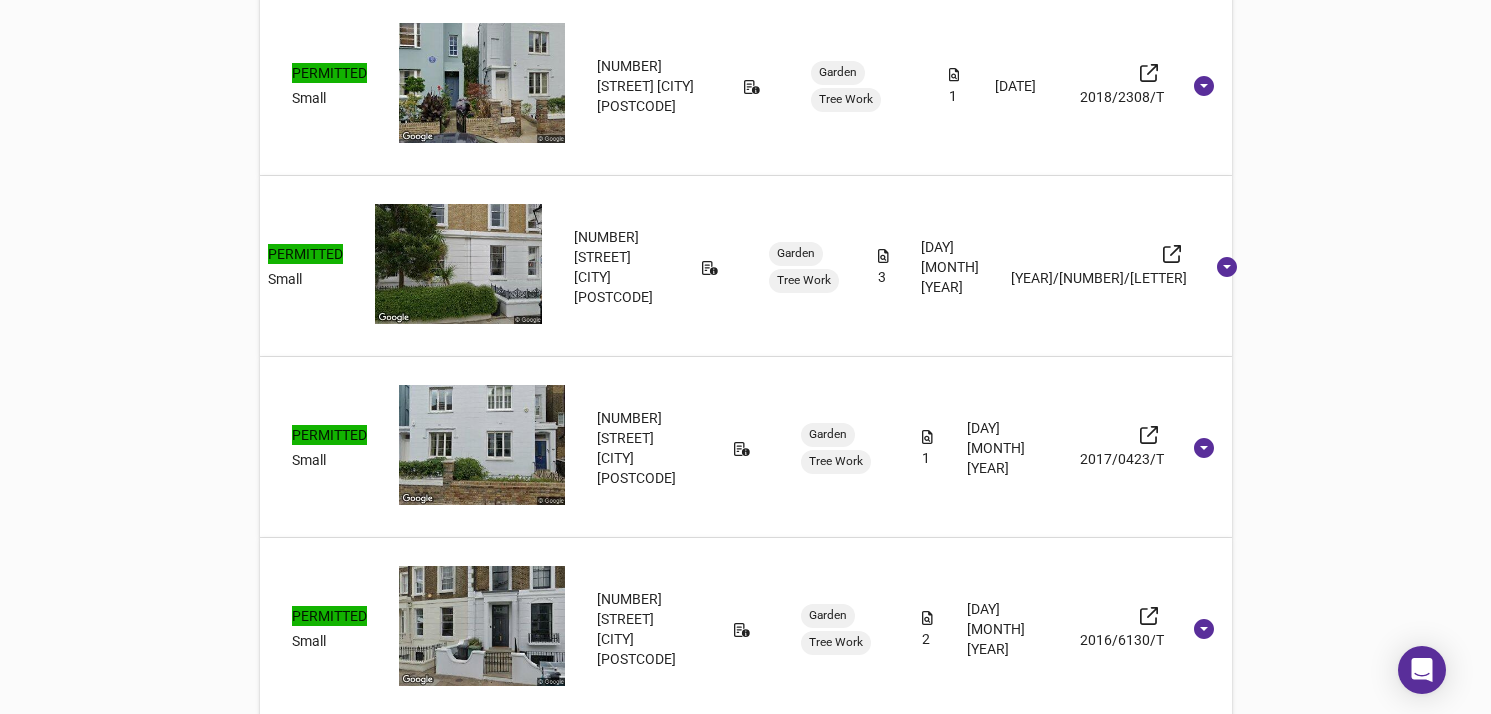scroll, scrollTop: 4913, scrollLeft: 0, axis: vertical 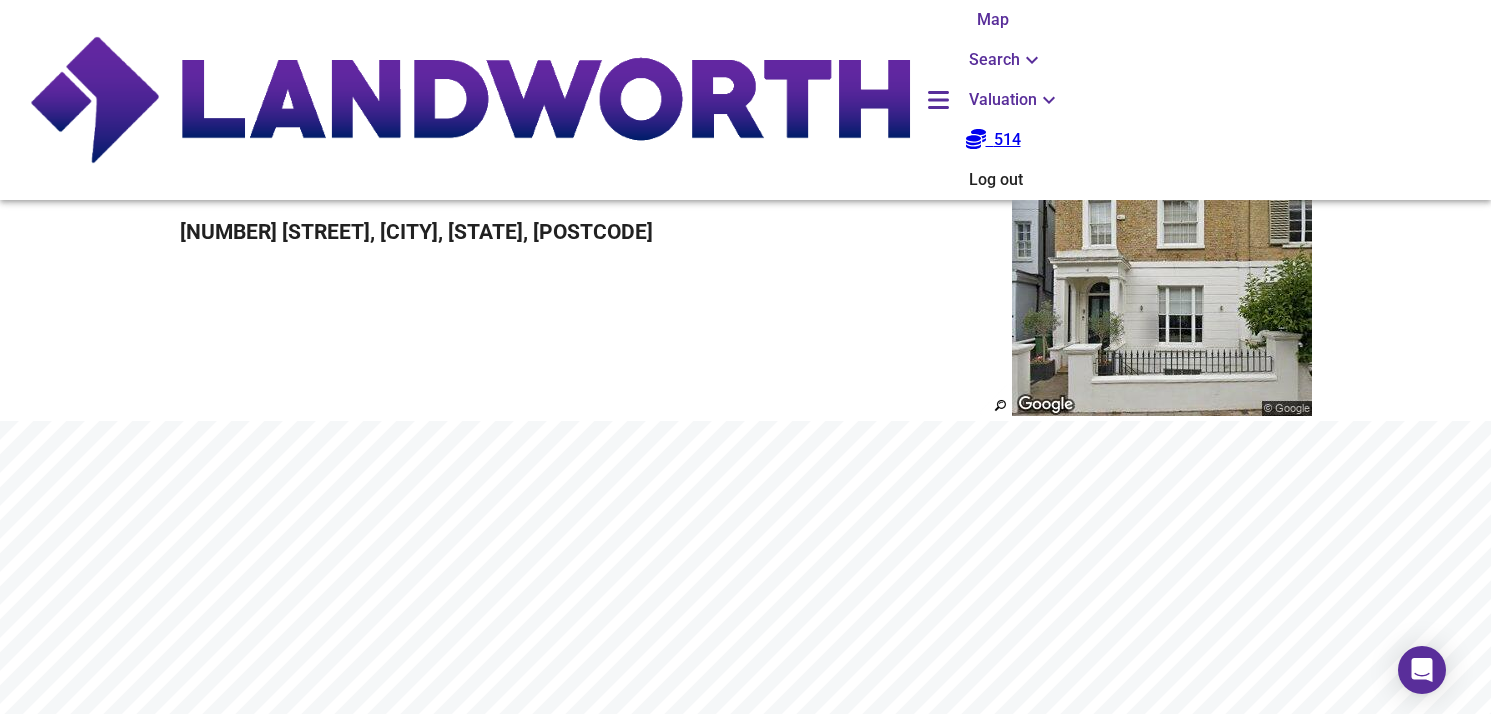 click on "Valuation" at bounding box center [1006, 60] 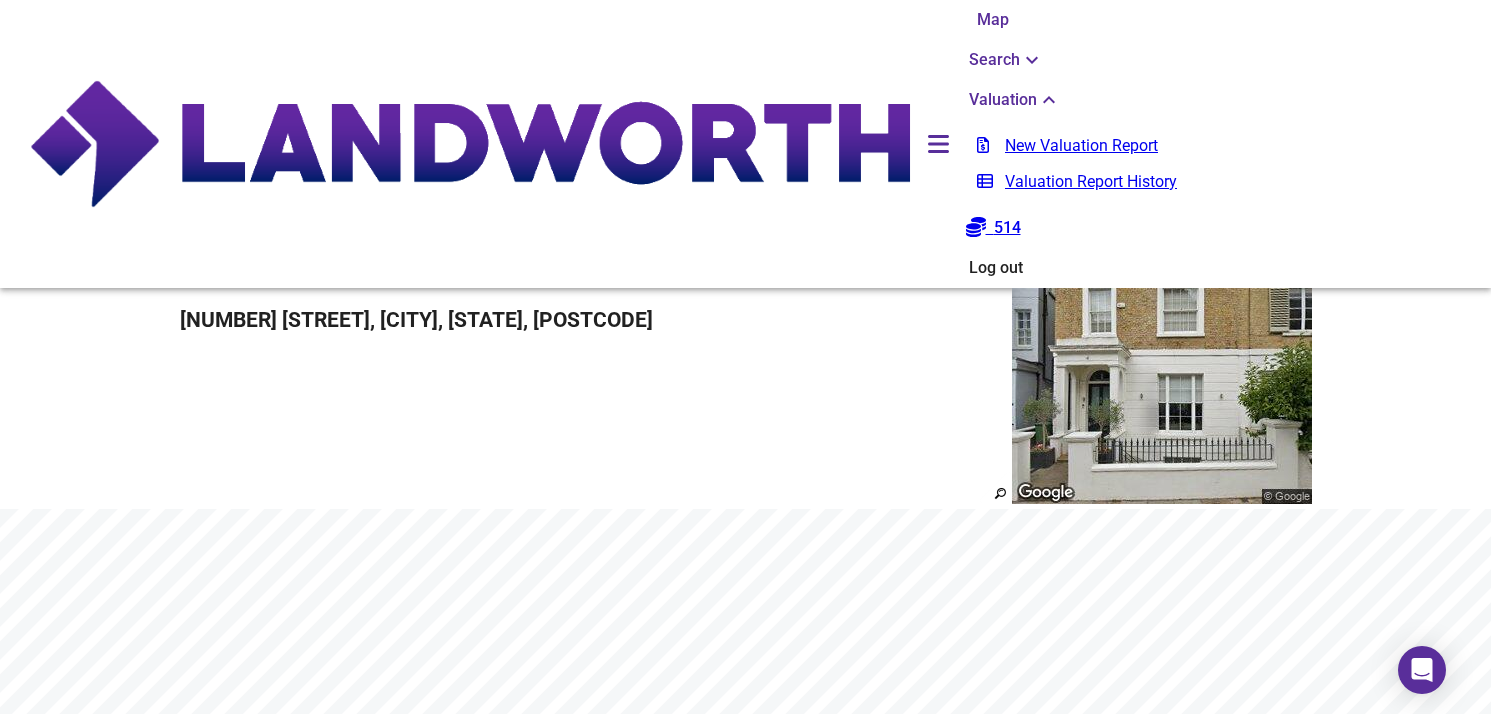 click on "New Valuation Report Valuation Report History" at bounding box center [1077, 164] 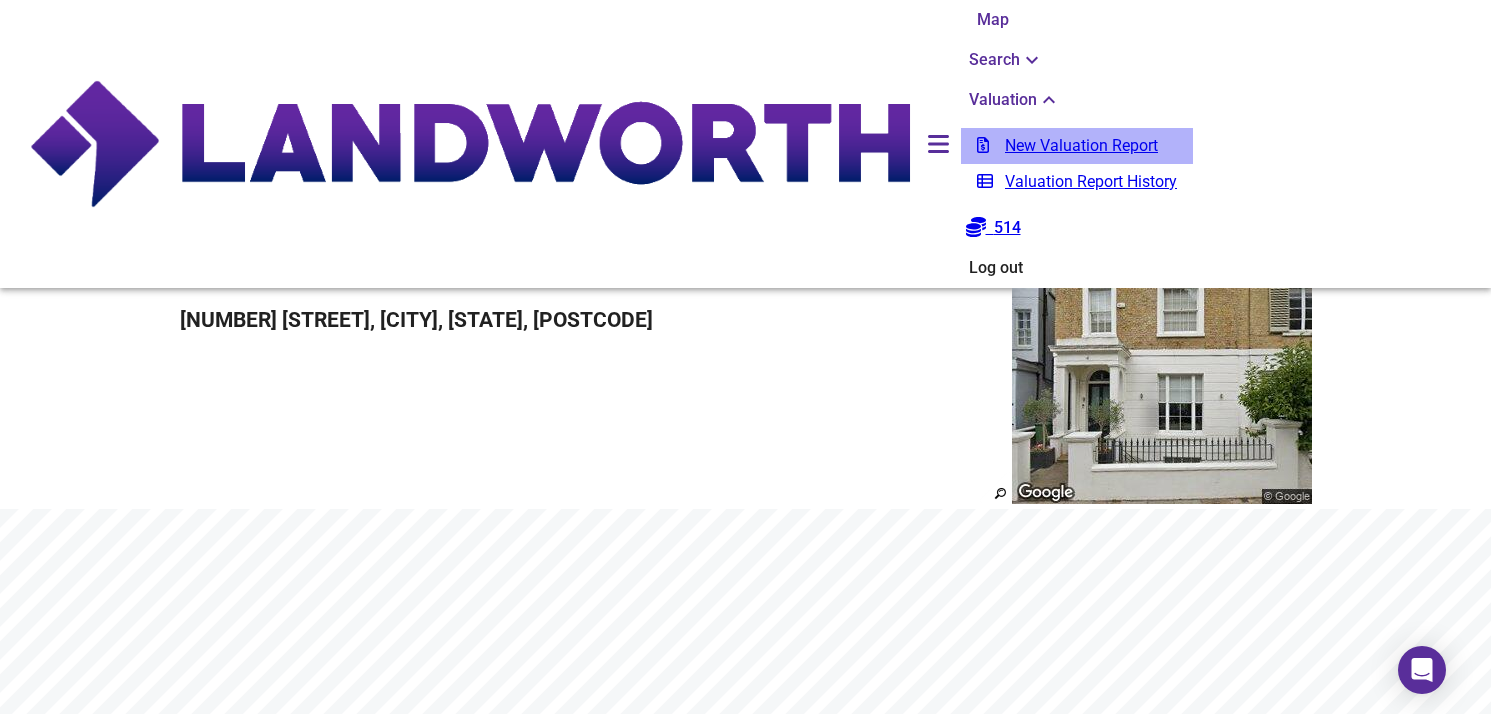 click on "New Valuation Report" at bounding box center (1077, 146) 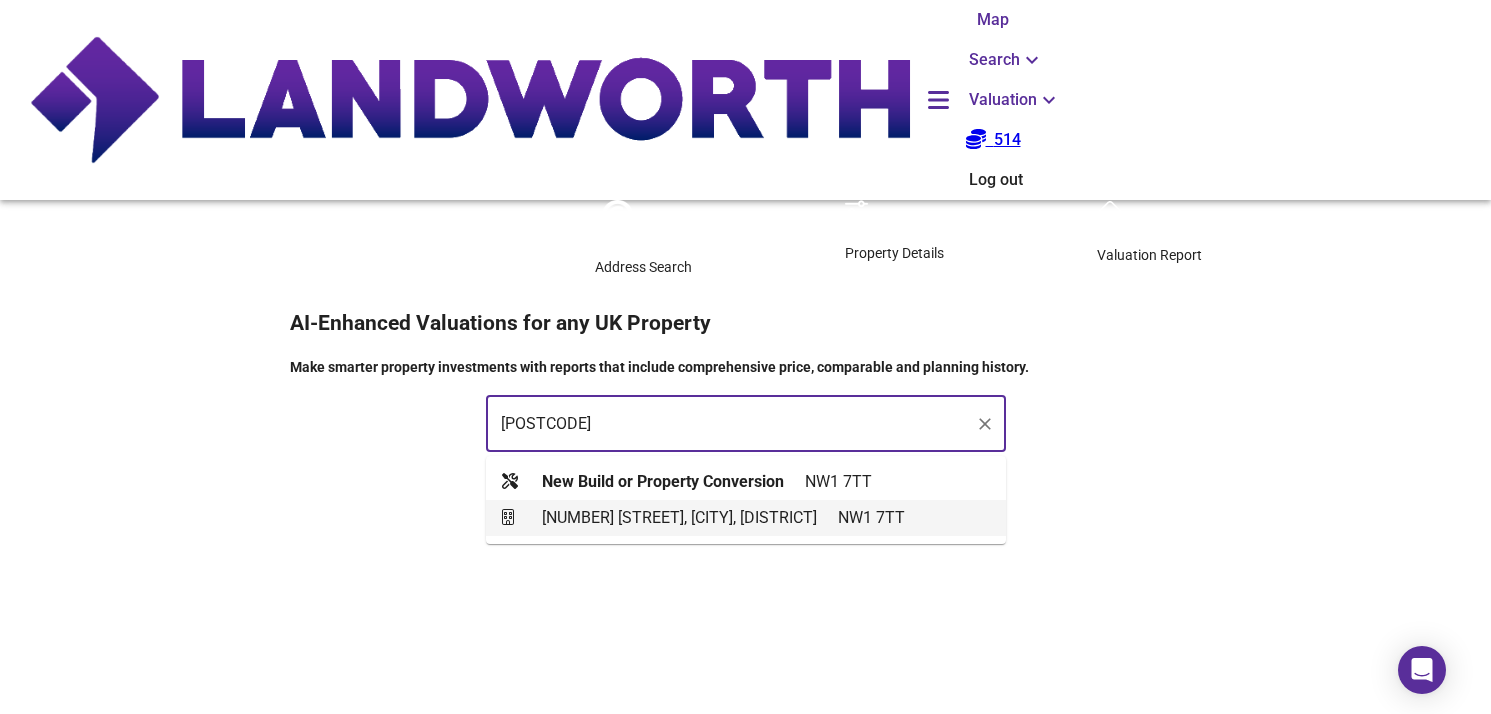 click on "[NUMBER] [STREET], [CITY], [DISTRICT] [POSTCODE]" at bounding box center (703, 518) 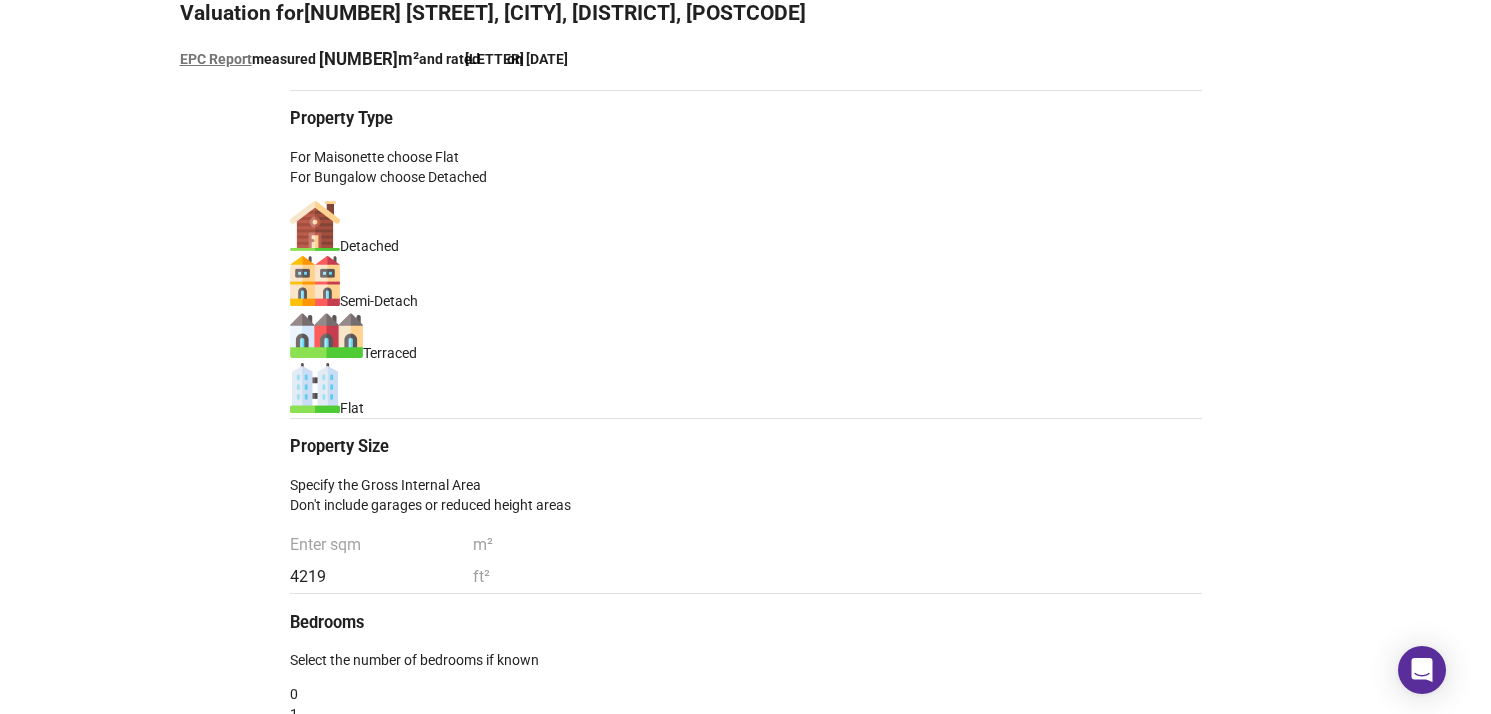 scroll, scrollTop: 350, scrollLeft: 0, axis: vertical 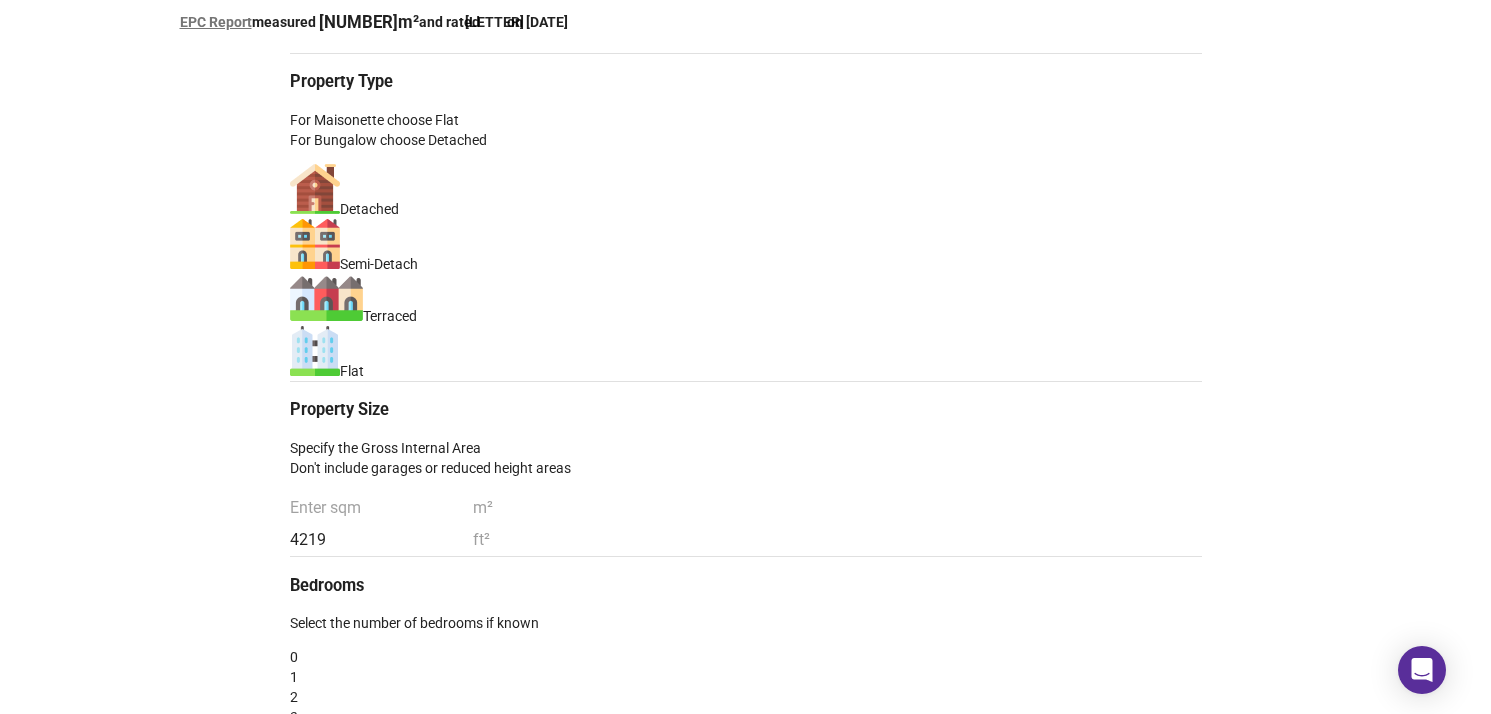 click on "4219" at bounding box center [381, 540] 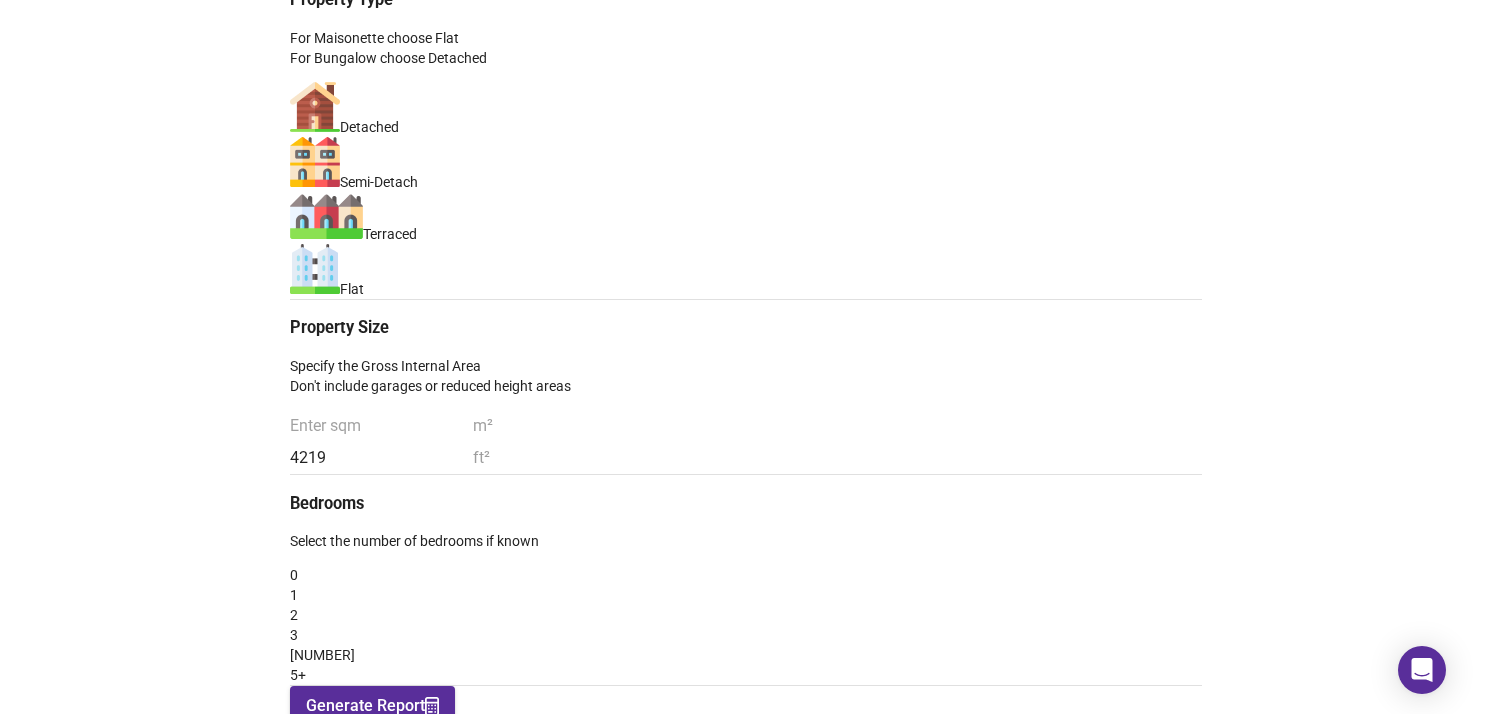 scroll, scrollTop: 430, scrollLeft: 0, axis: vertical 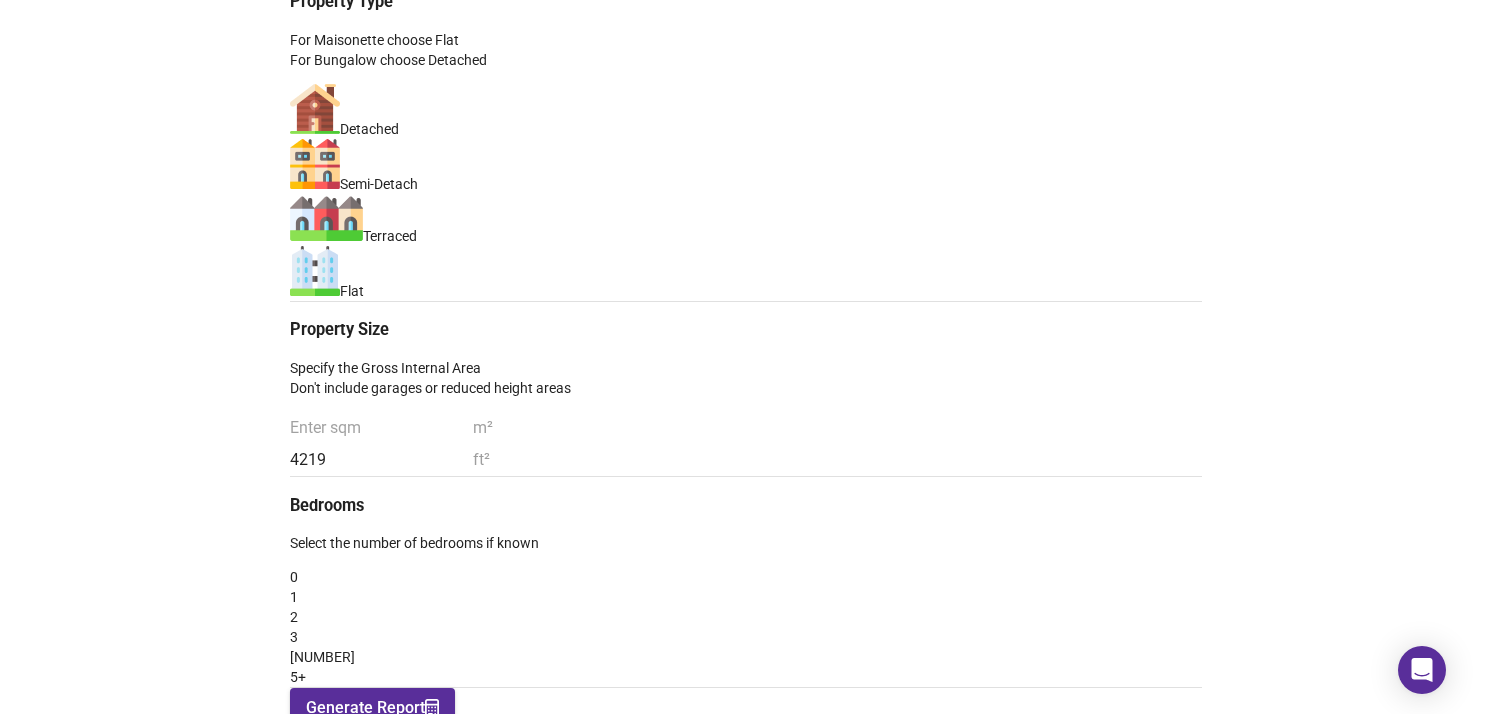 click on "Generate Report" at bounding box center (372, 708) 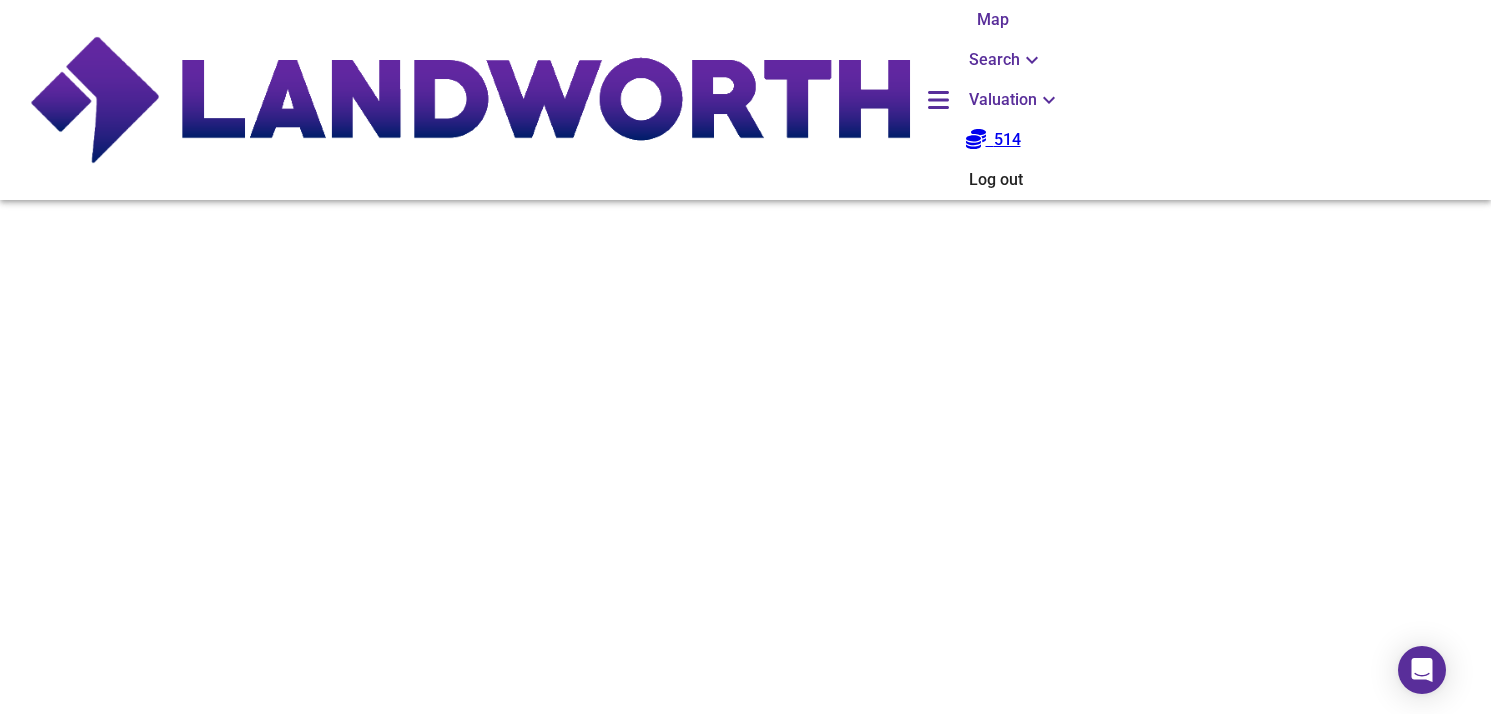scroll, scrollTop: 0, scrollLeft: 0, axis: both 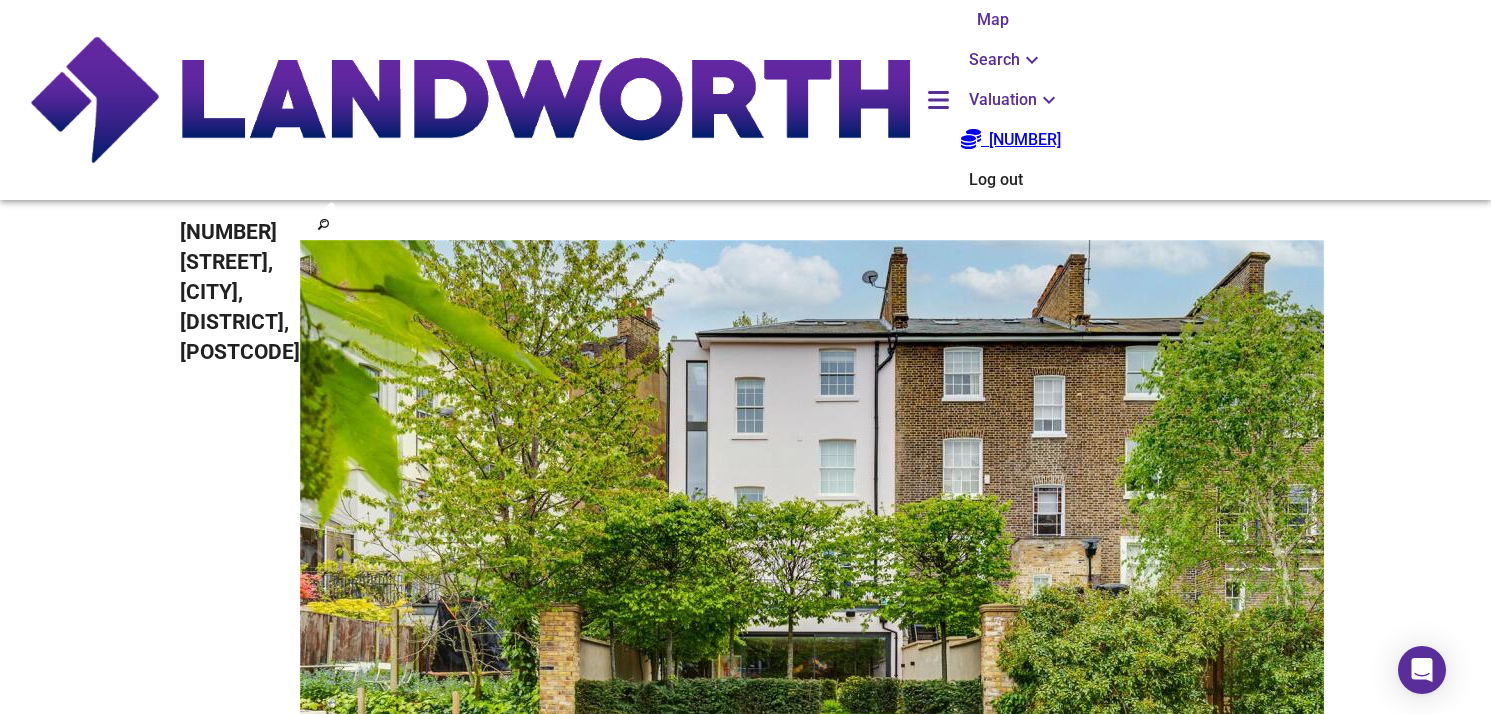 click at bounding box center [746, 1364] 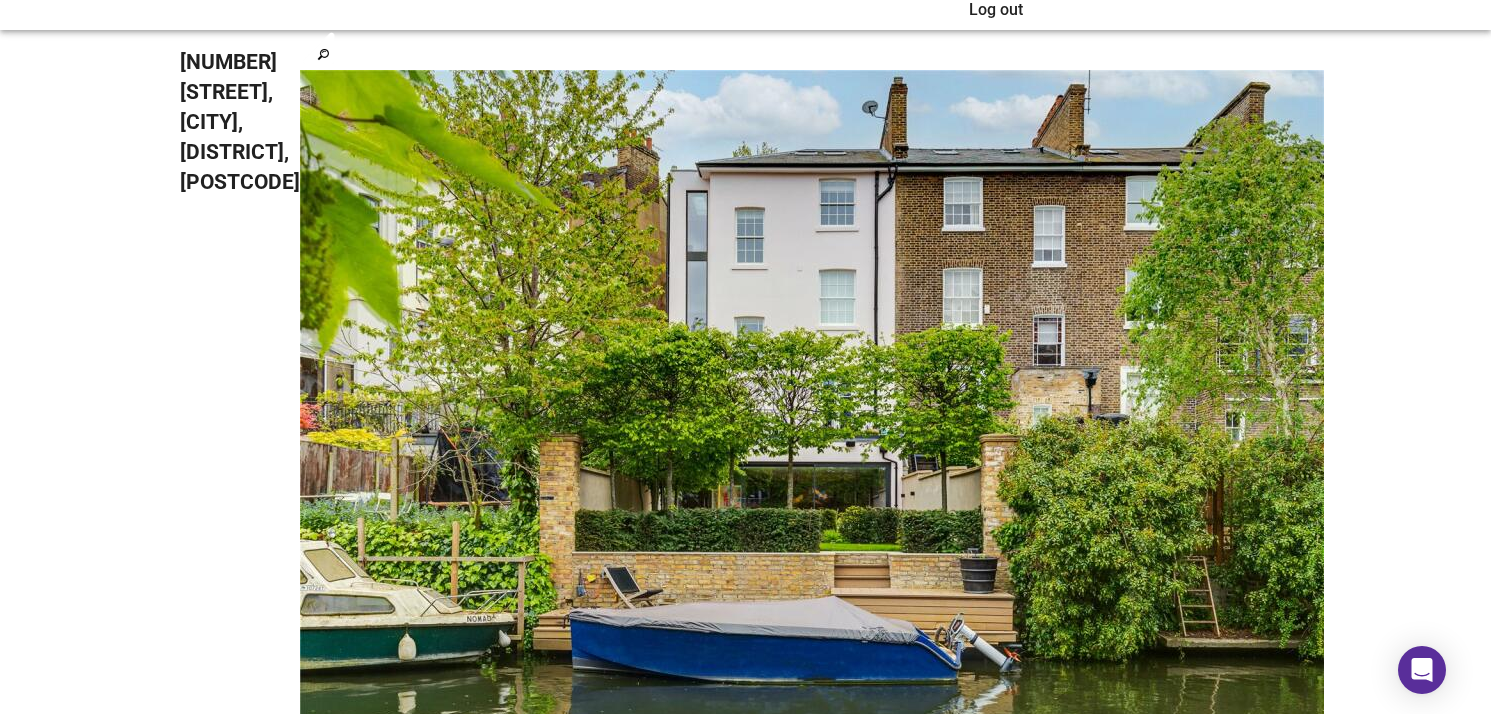 scroll, scrollTop: 179, scrollLeft: 0, axis: vertical 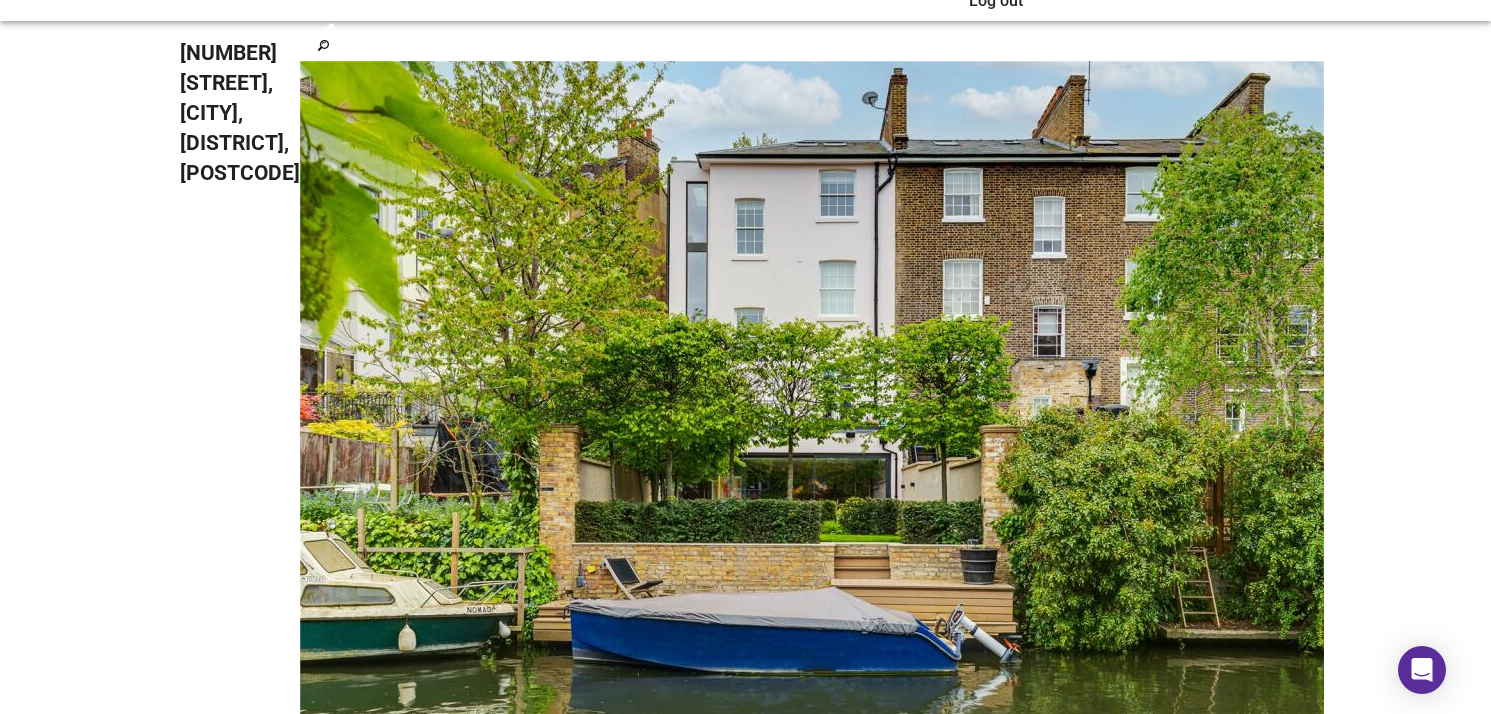drag, startPoint x: 1084, startPoint y: 290, endPoint x: 870, endPoint y: 275, distance: 214.52505 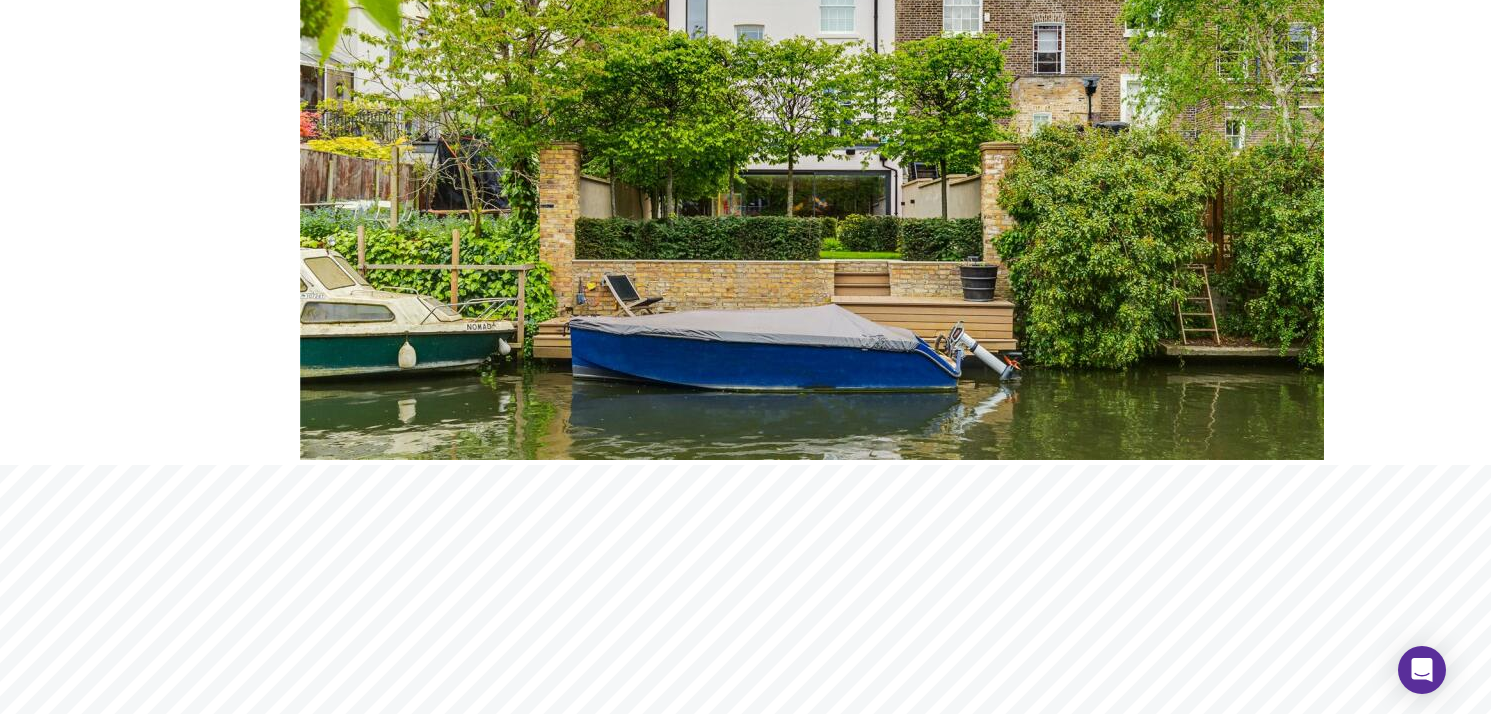 scroll, scrollTop: 466, scrollLeft: 0, axis: vertical 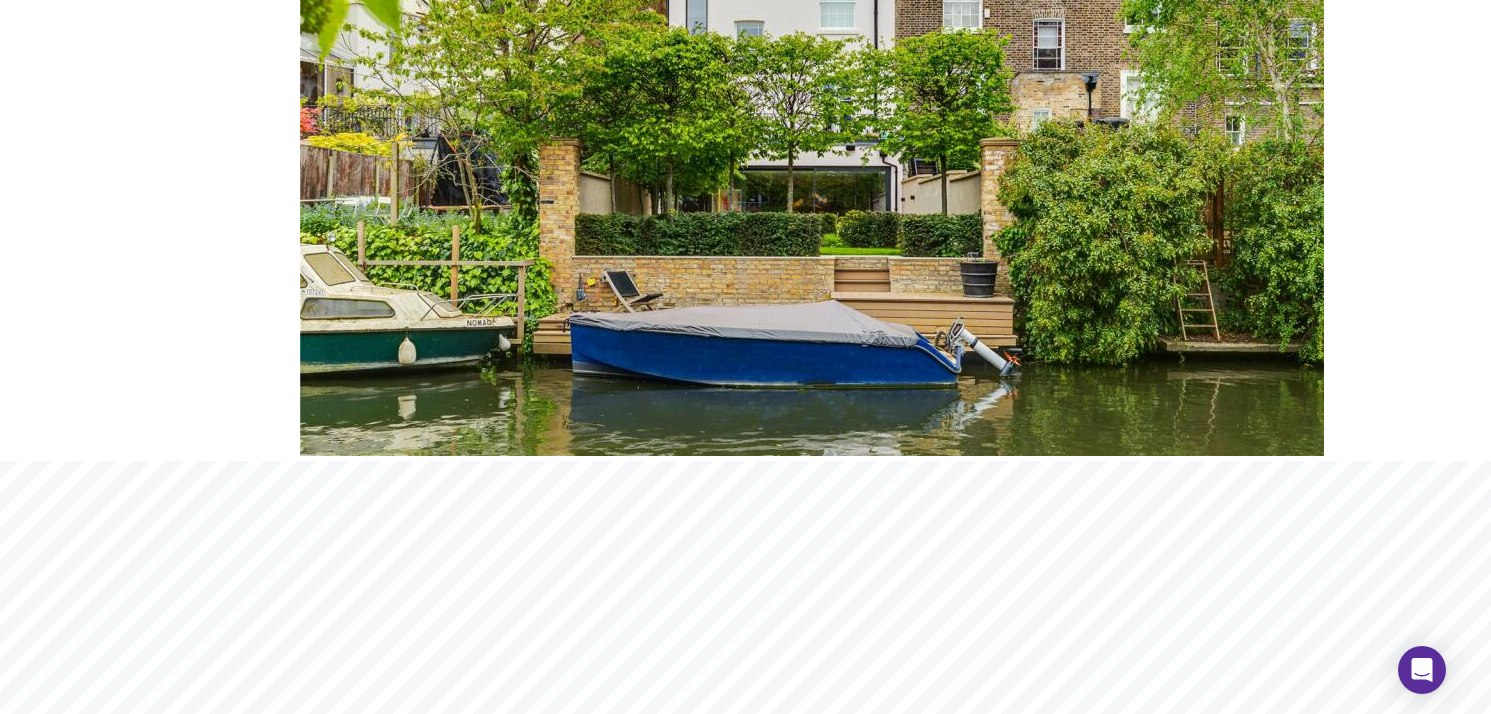 drag, startPoint x: 191, startPoint y: 172, endPoint x: 494, endPoint y: 173, distance: 303.00165 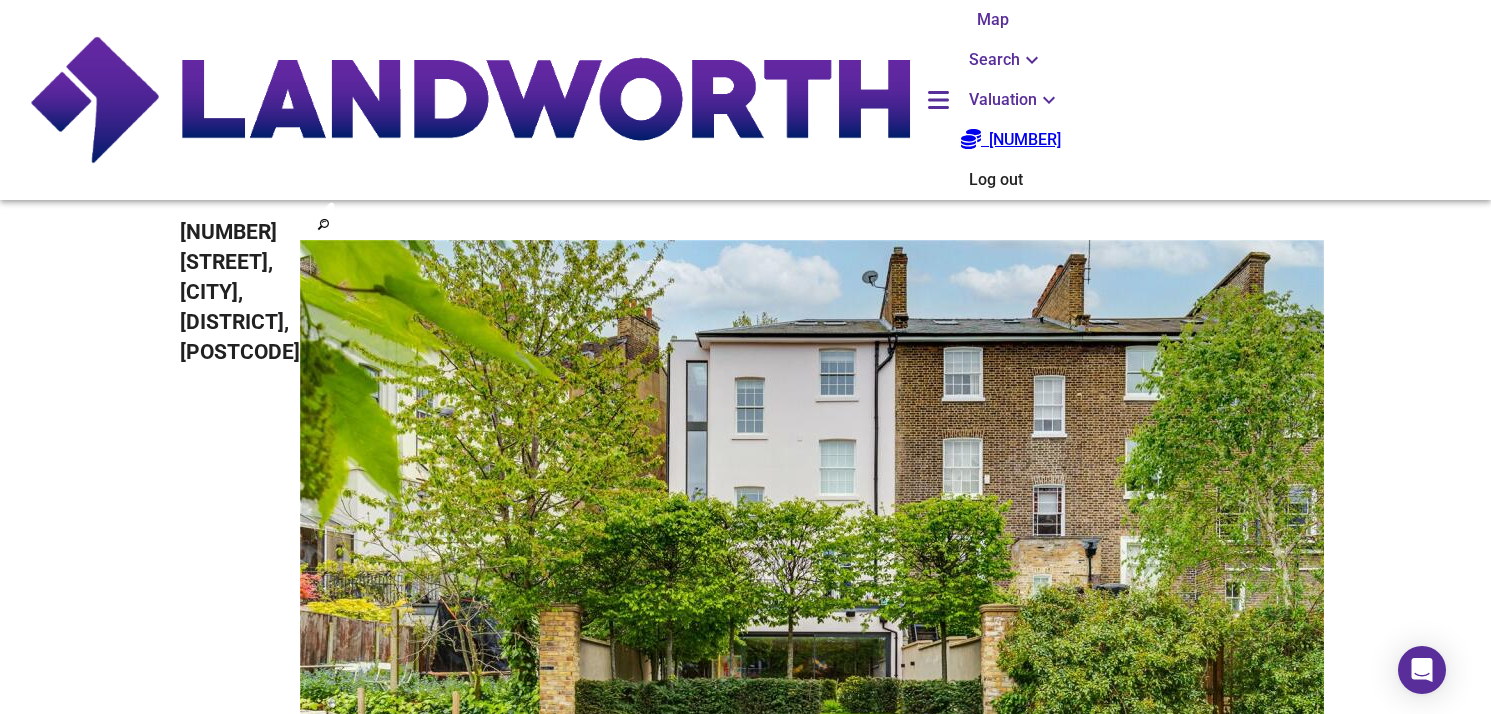 scroll, scrollTop: 51, scrollLeft: 0, axis: vertical 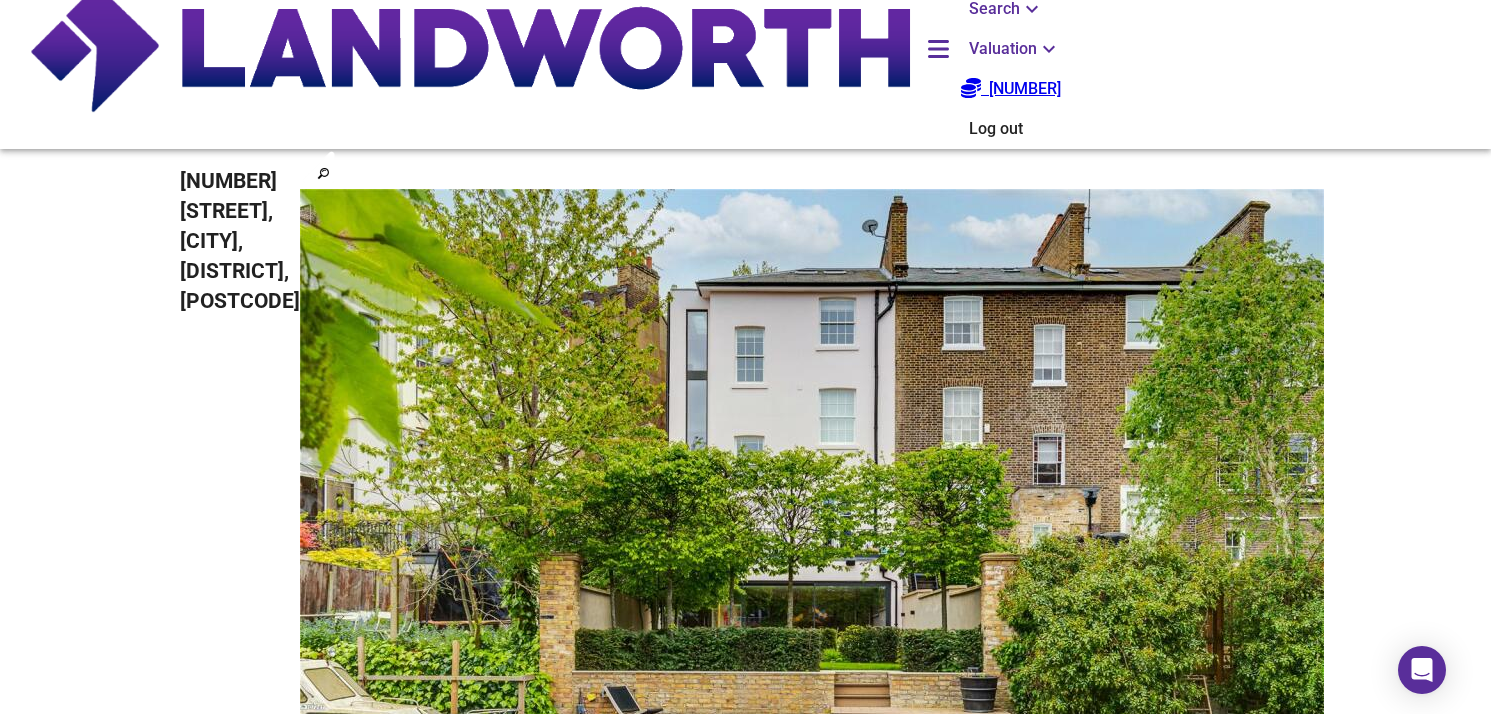 drag, startPoint x: 1086, startPoint y: 417, endPoint x: 821, endPoint y: 401, distance: 265.48257 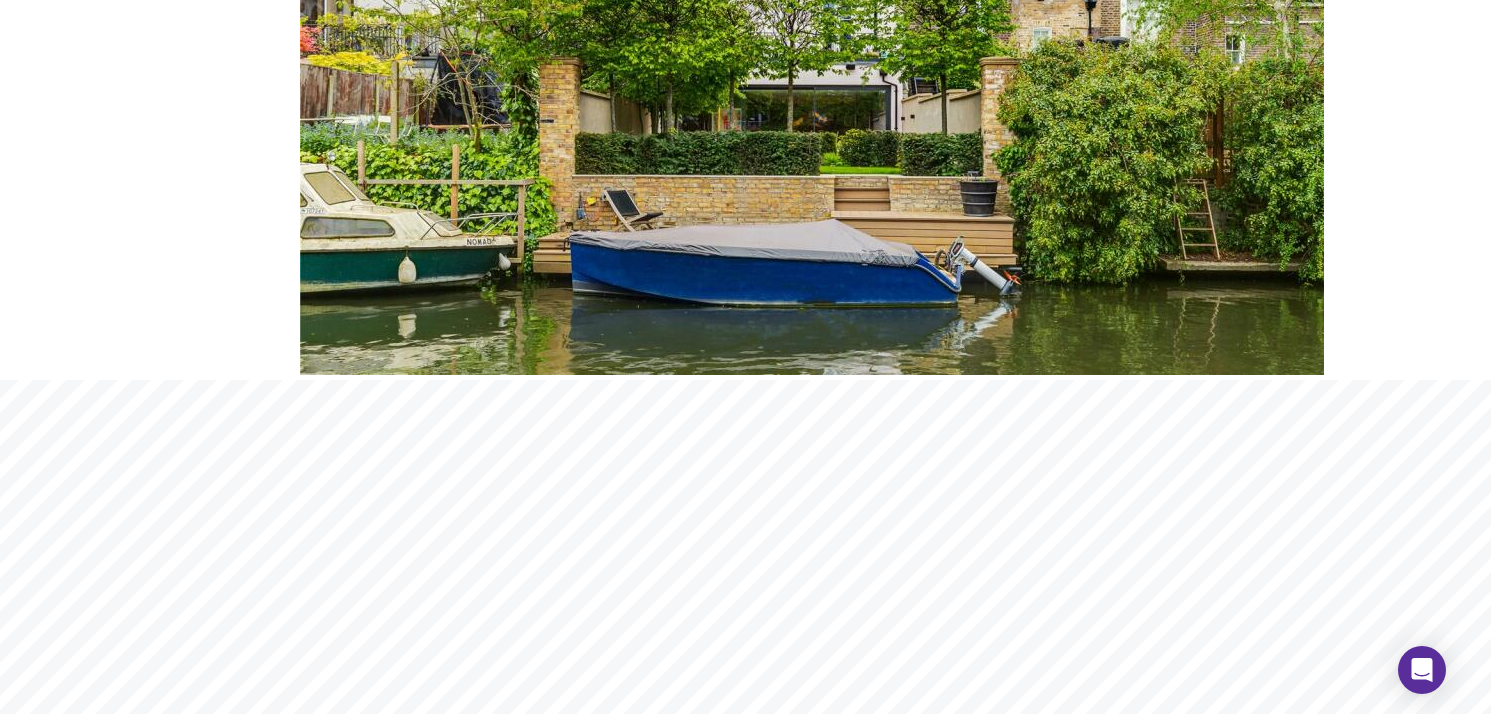 scroll, scrollTop: 568, scrollLeft: 0, axis: vertical 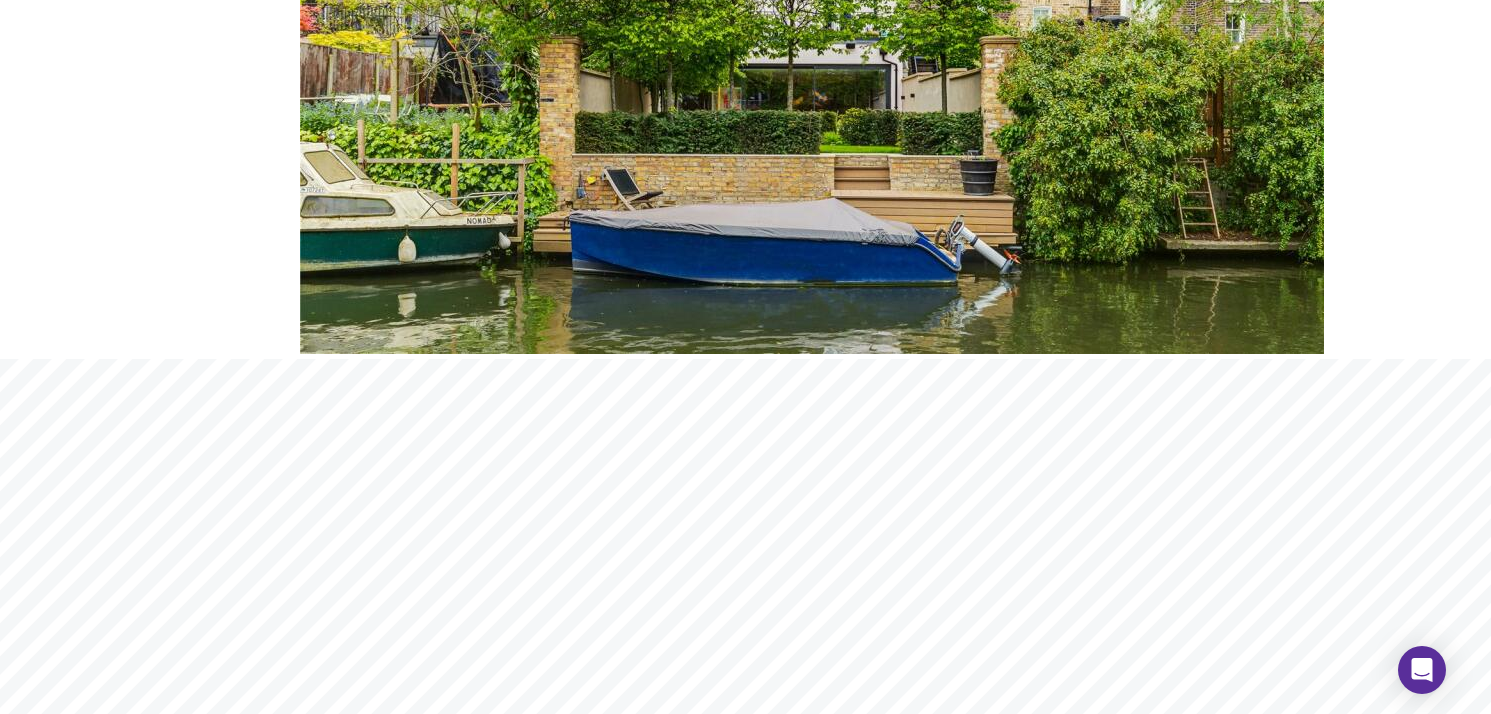 click on "Run Searches" at bounding box center [74, 1396] 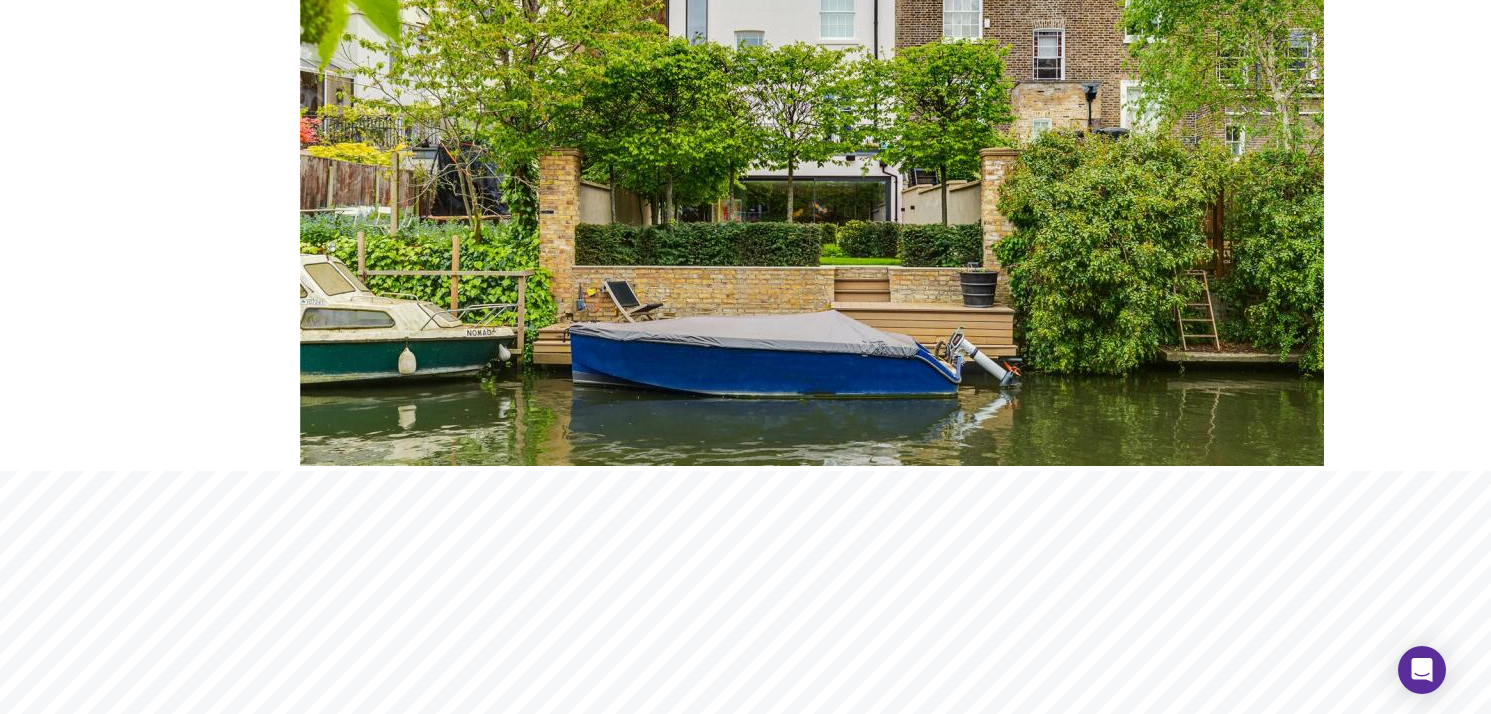 click on "Prices   5" at bounding box center [259, 1039] 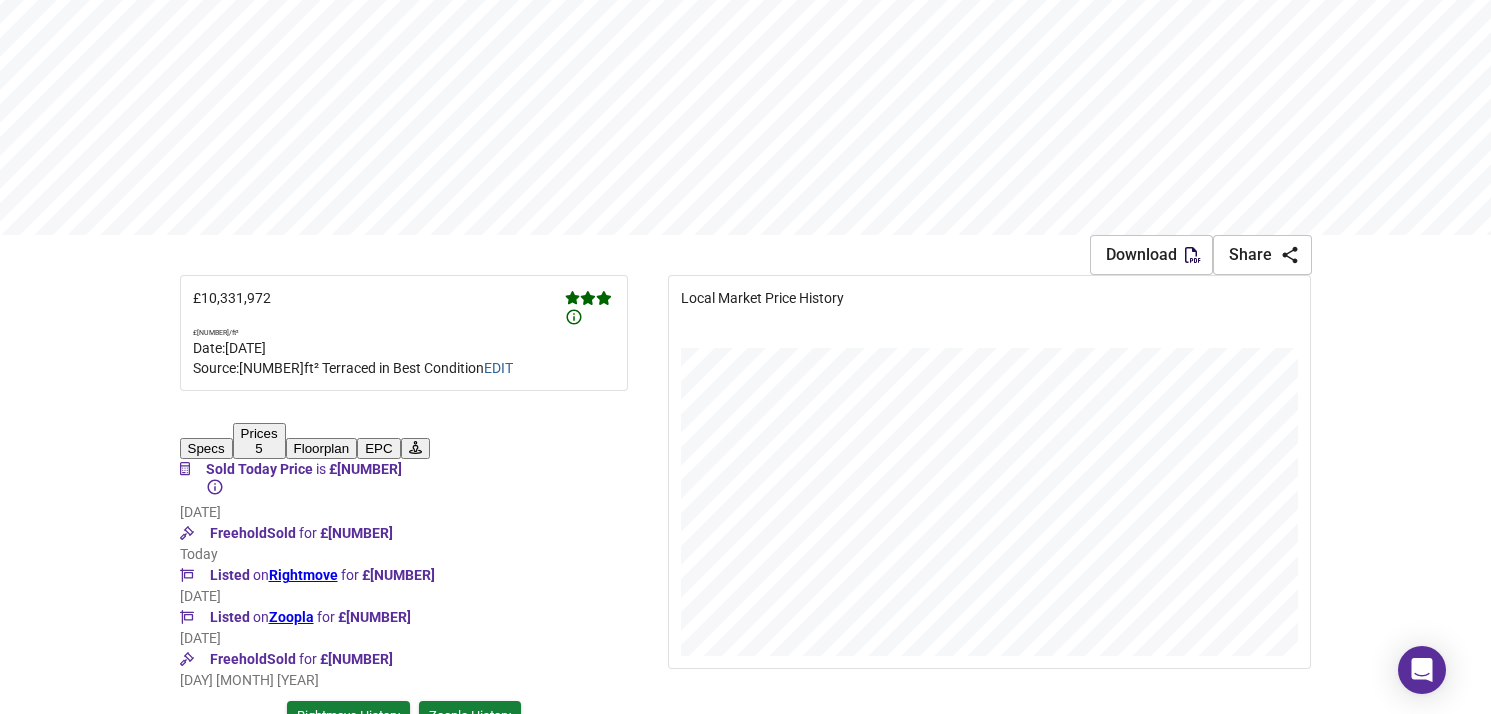scroll, scrollTop: 1060, scrollLeft: 0, axis: vertical 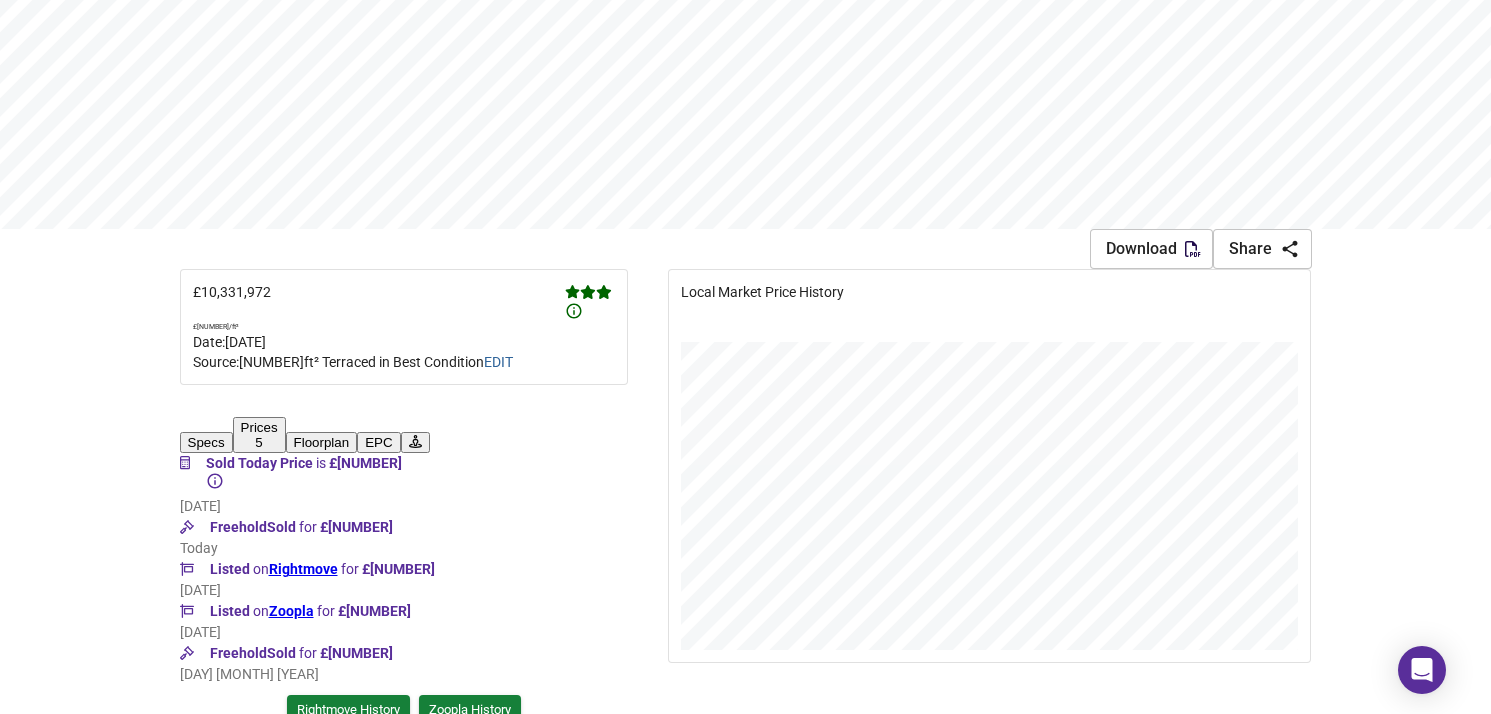 drag, startPoint x: 212, startPoint y: 278, endPoint x: 424, endPoint y: 278, distance: 212 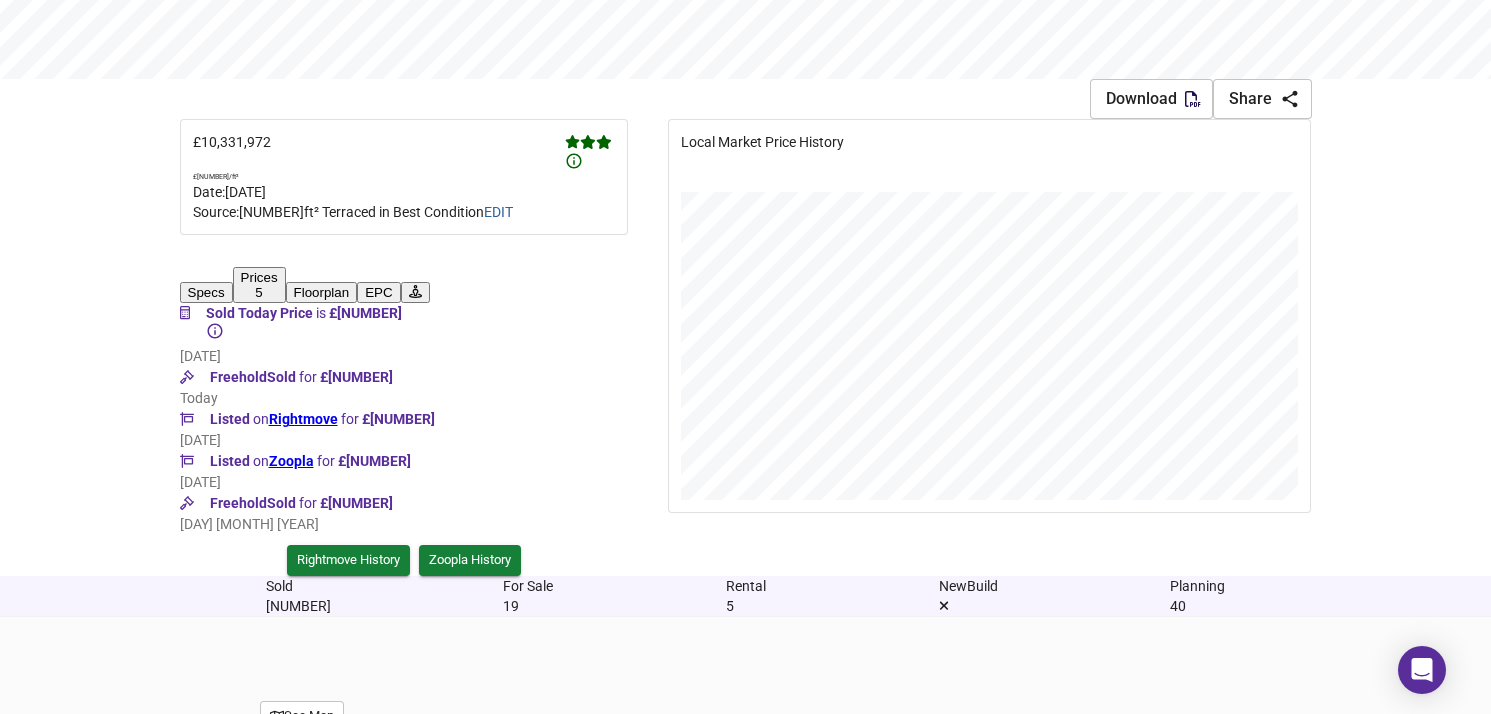 scroll, scrollTop: 1215, scrollLeft: 0, axis: vertical 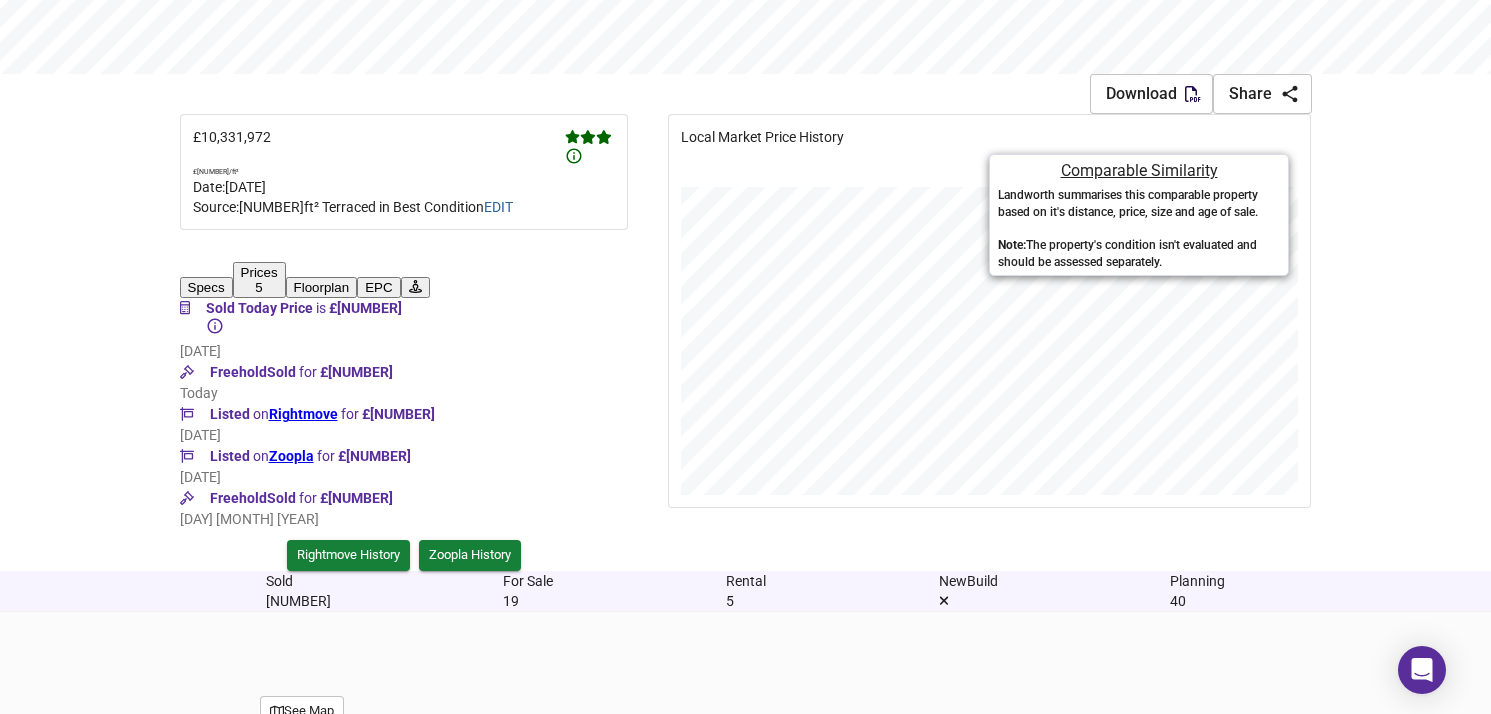 drag, startPoint x: 1022, startPoint y: 121, endPoint x: 1128, endPoint y: 121, distance: 106 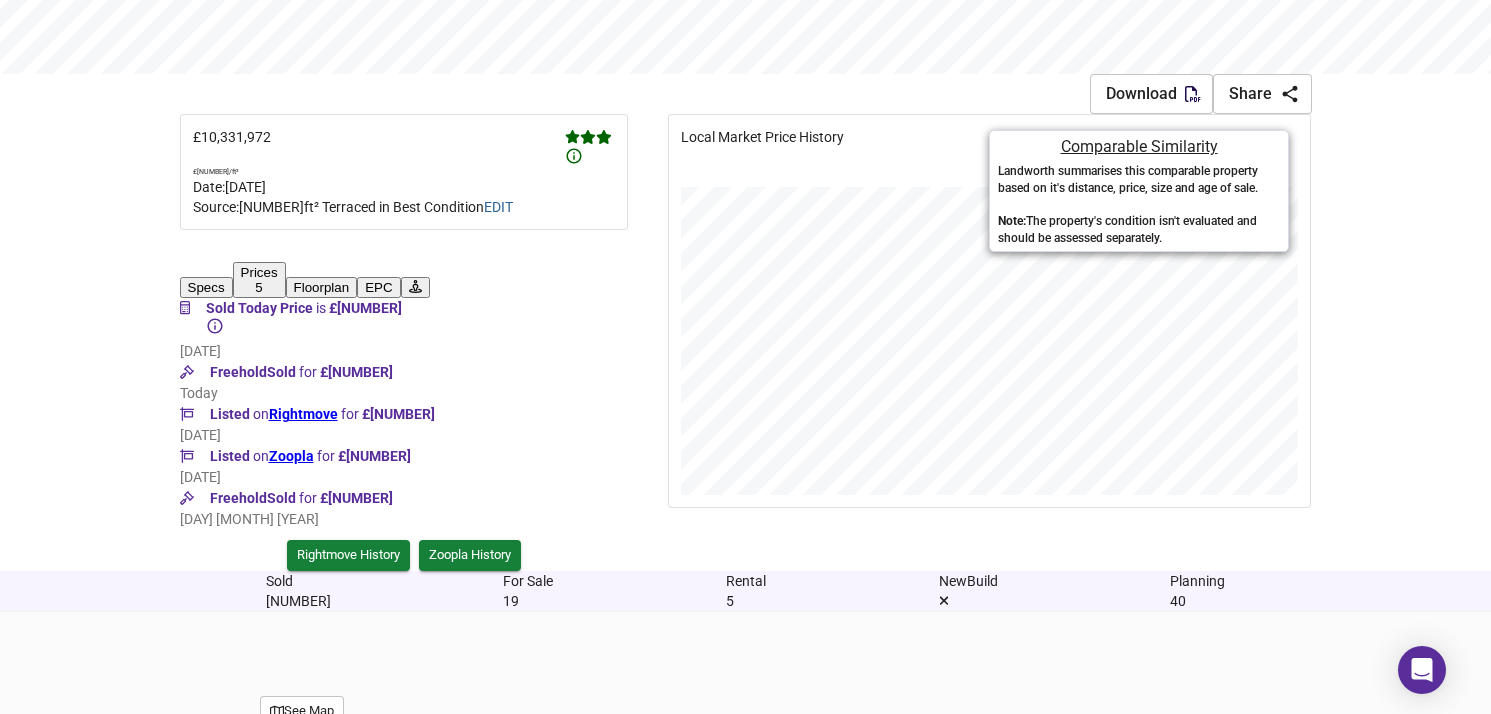 click on "Very Similar" at bounding box center [381, 1590] 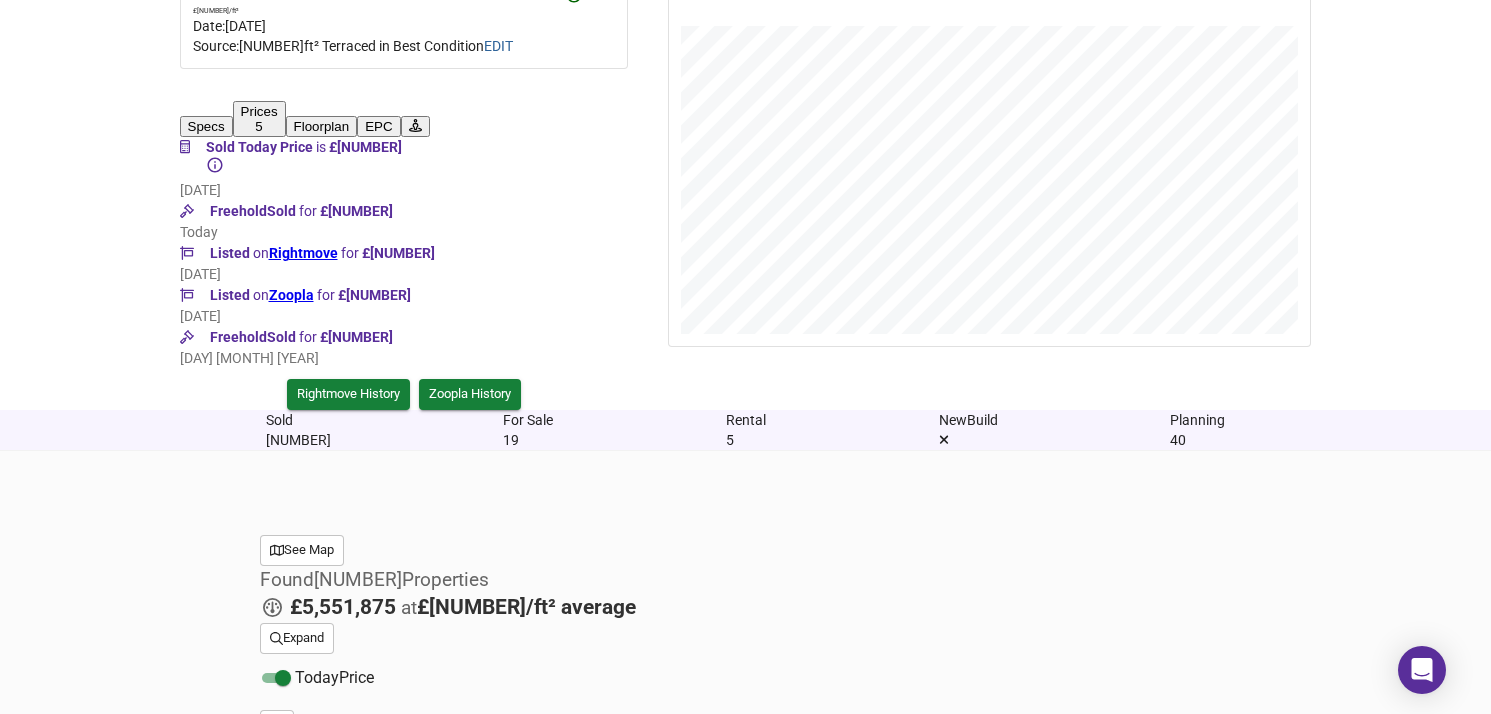 scroll, scrollTop: 1391, scrollLeft: 0, axis: vertical 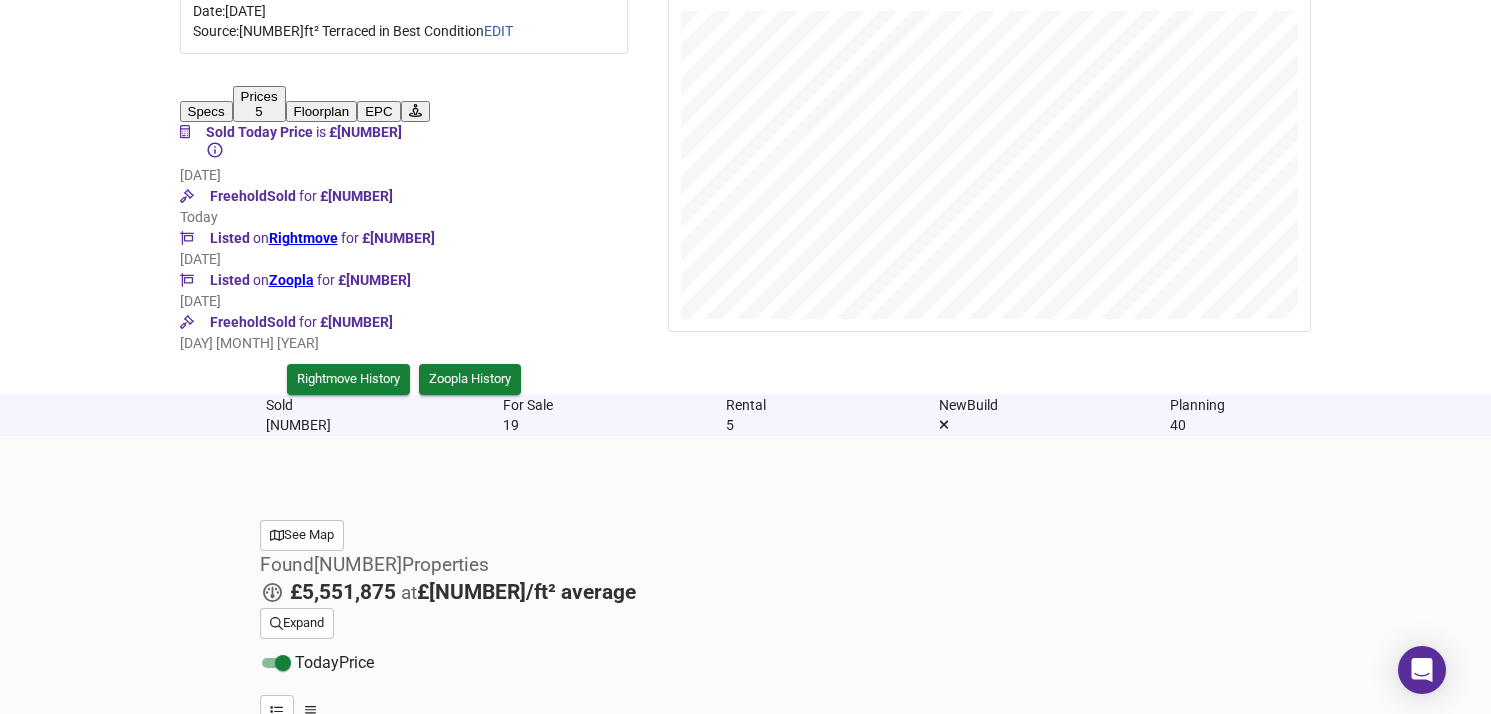 drag, startPoint x: 640, startPoint y: 448, endPoint x: 384, endPoint y: 192, distance: 362.03867 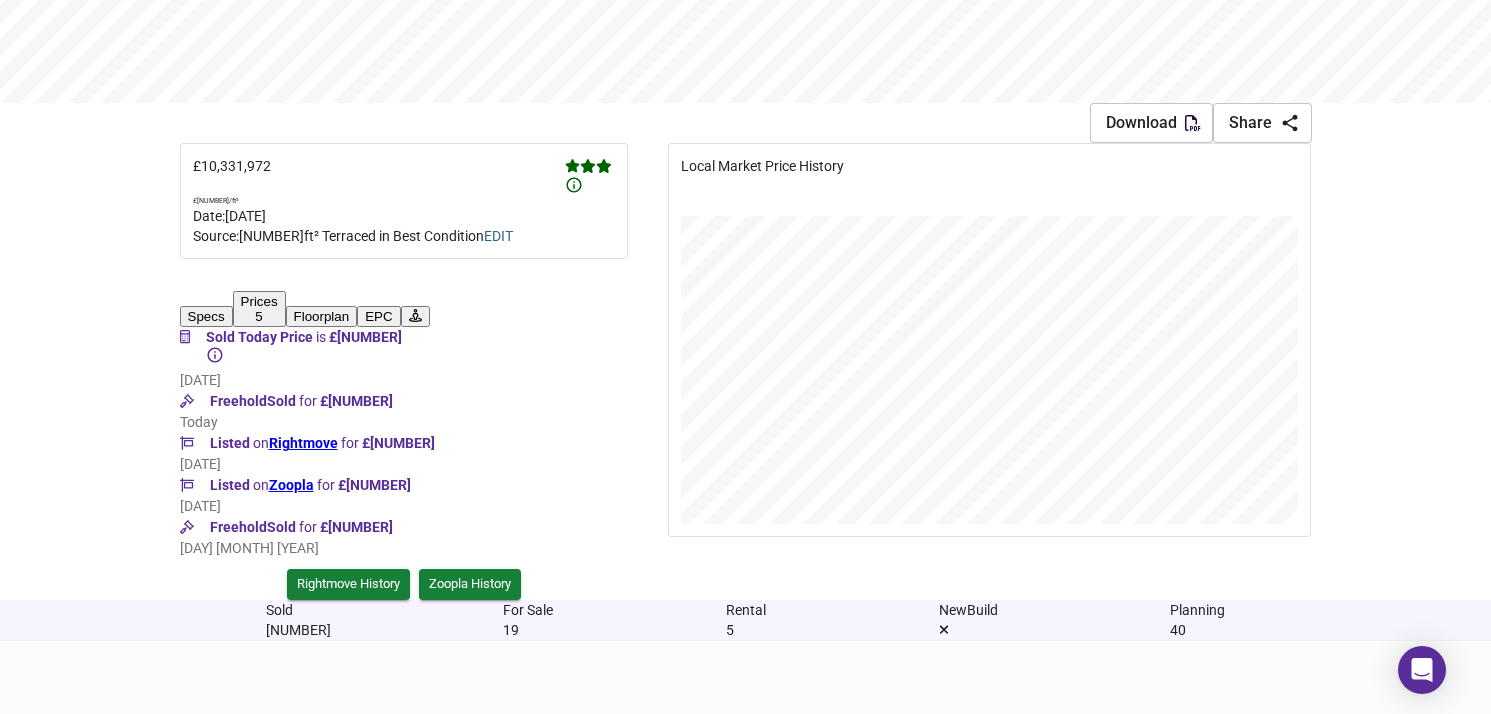 scroll, scrollTop: 1188, scrollLeft: 0, axis: vertical 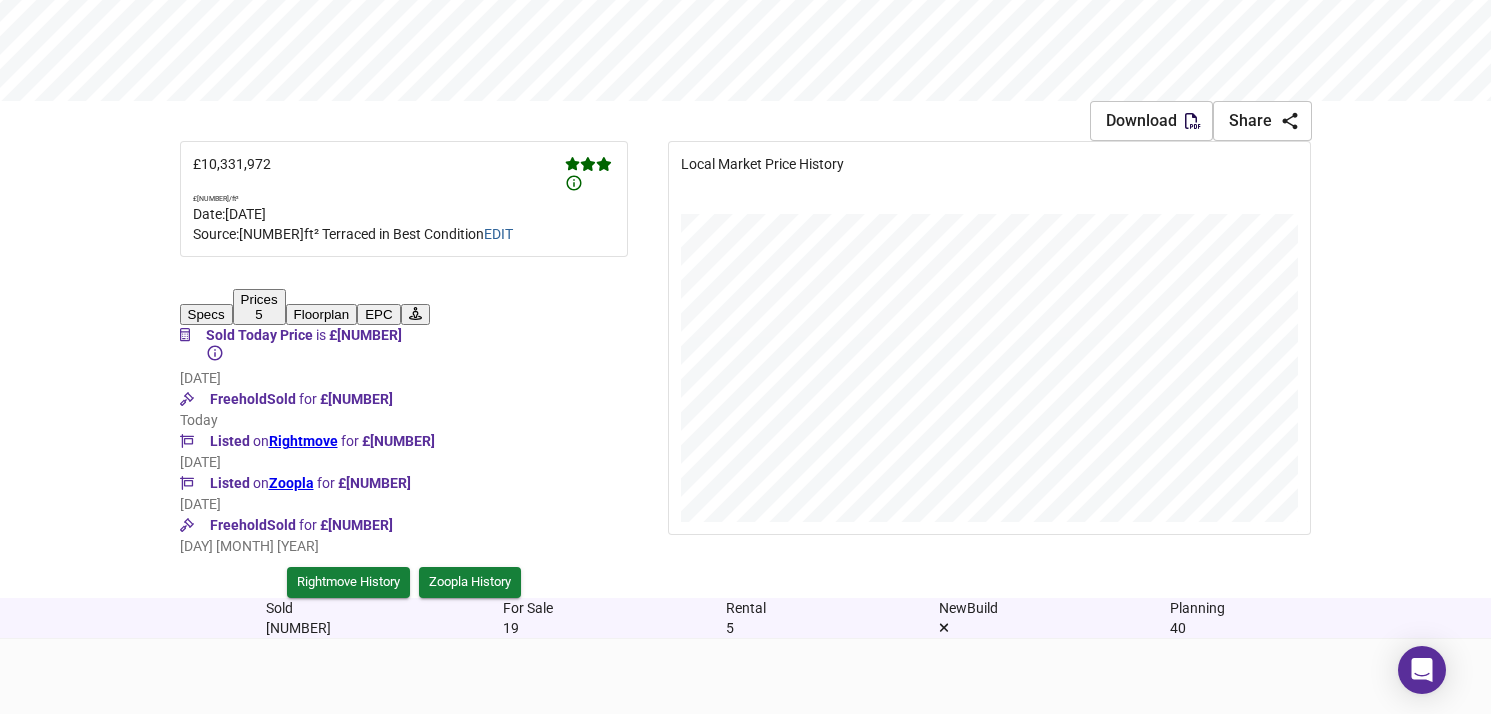 click on "Size & Floorplan" at bounding box center [406, 1366] 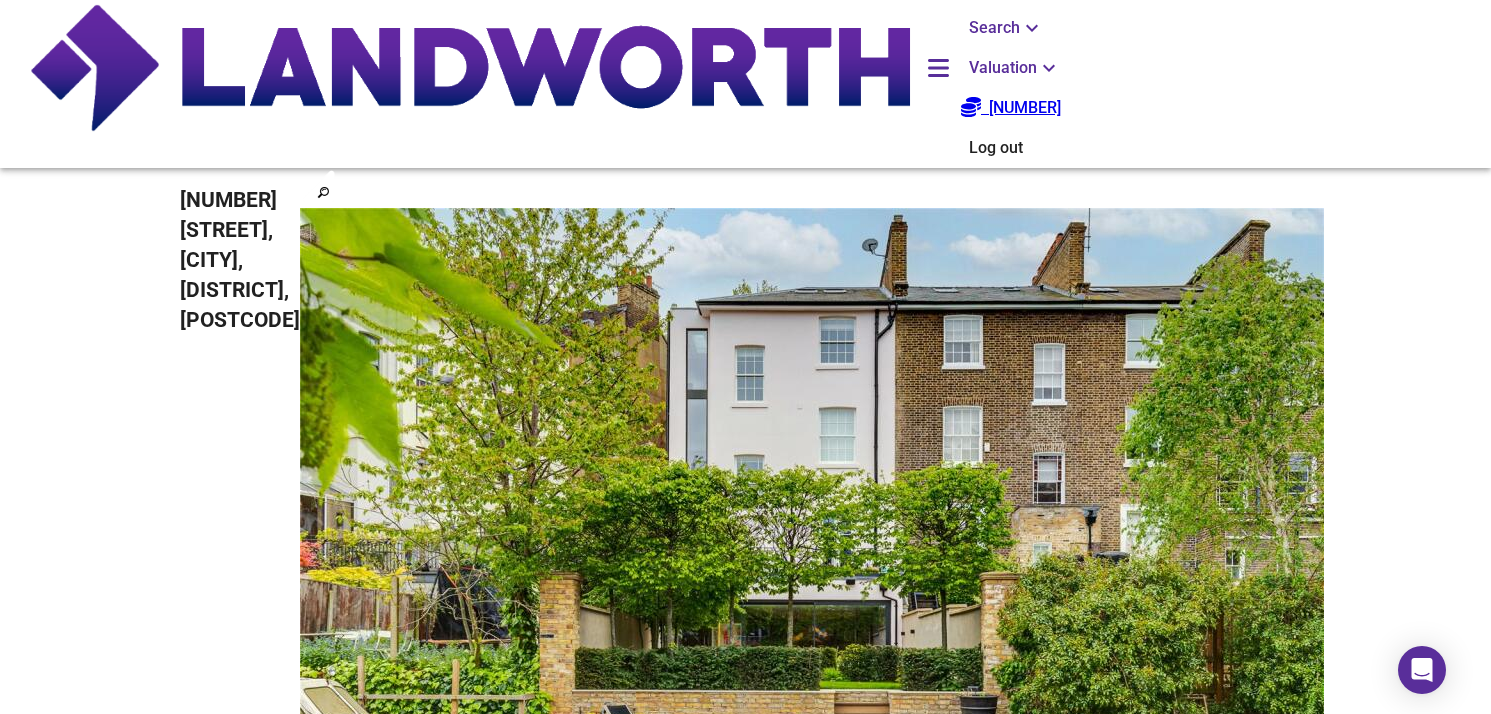 scroll, scrollTop: 0, scrollLeft: 0, axis: both 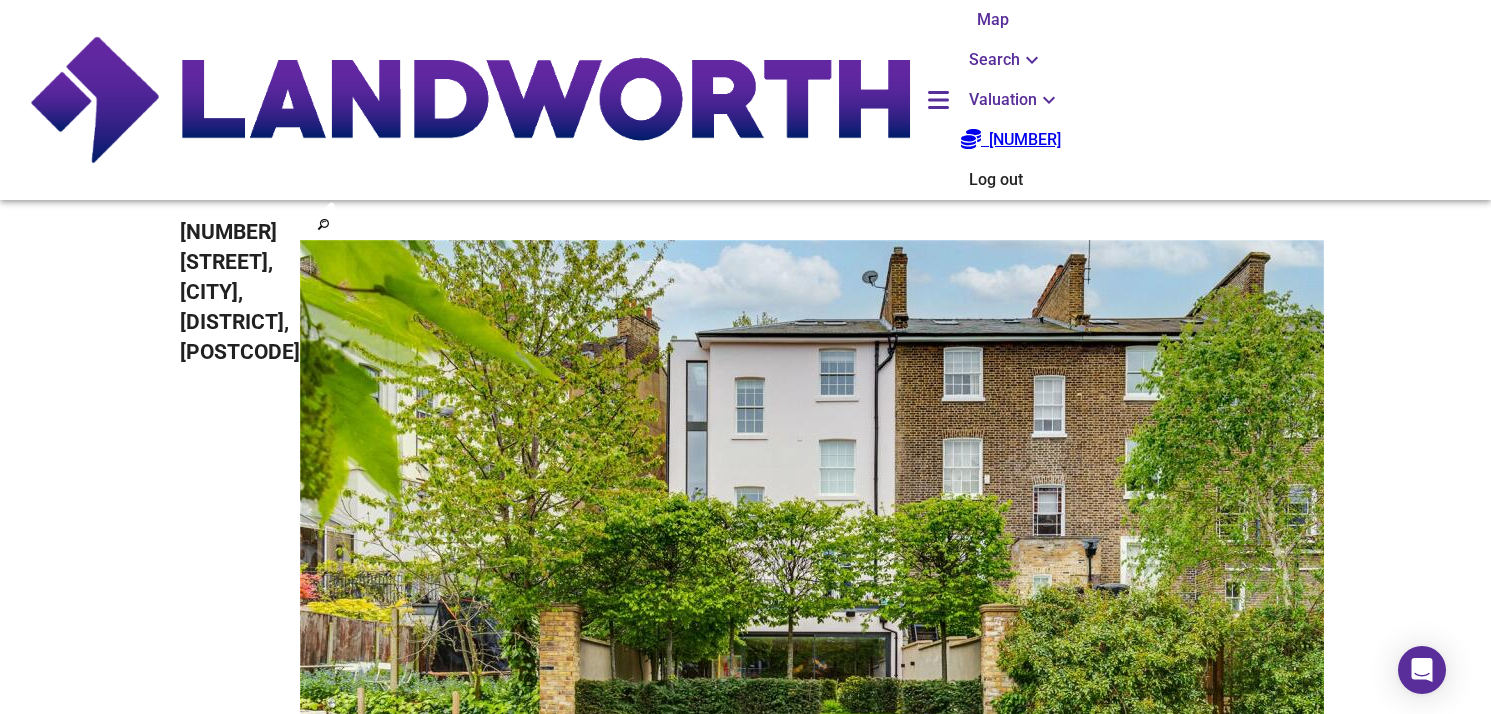 click at bounding box center (812, 581) 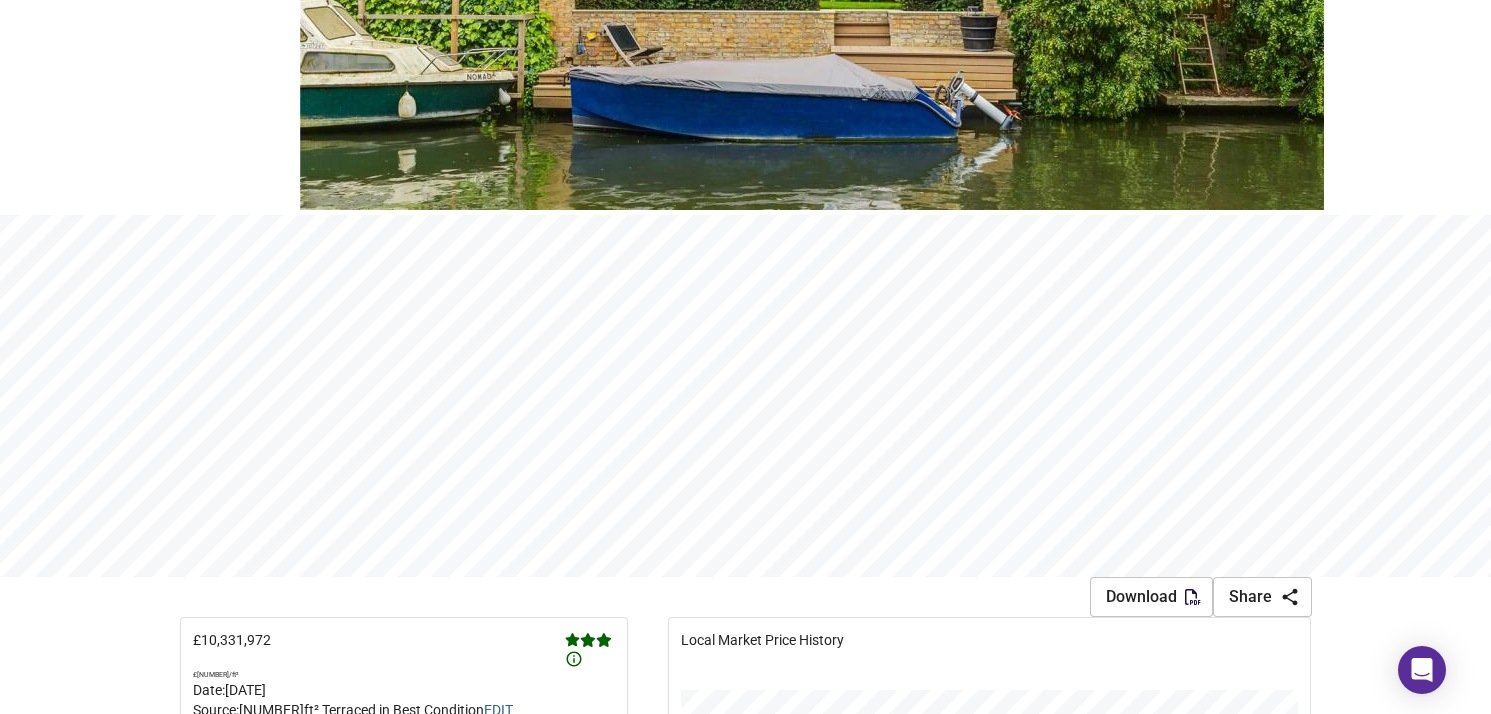 scroll, scrollTop: 877, scrollLeft: 0, axis: vertical 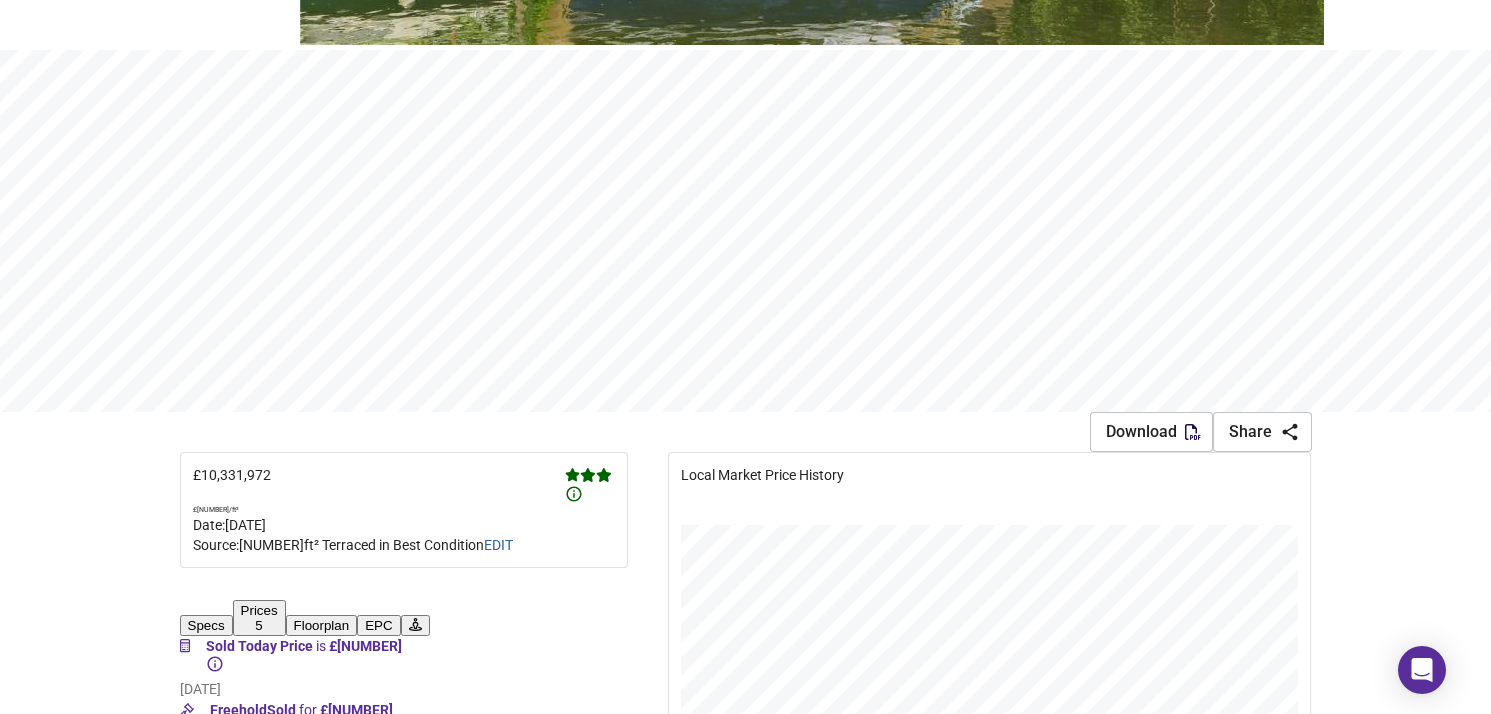 click at bounding box center (359, 1641) 